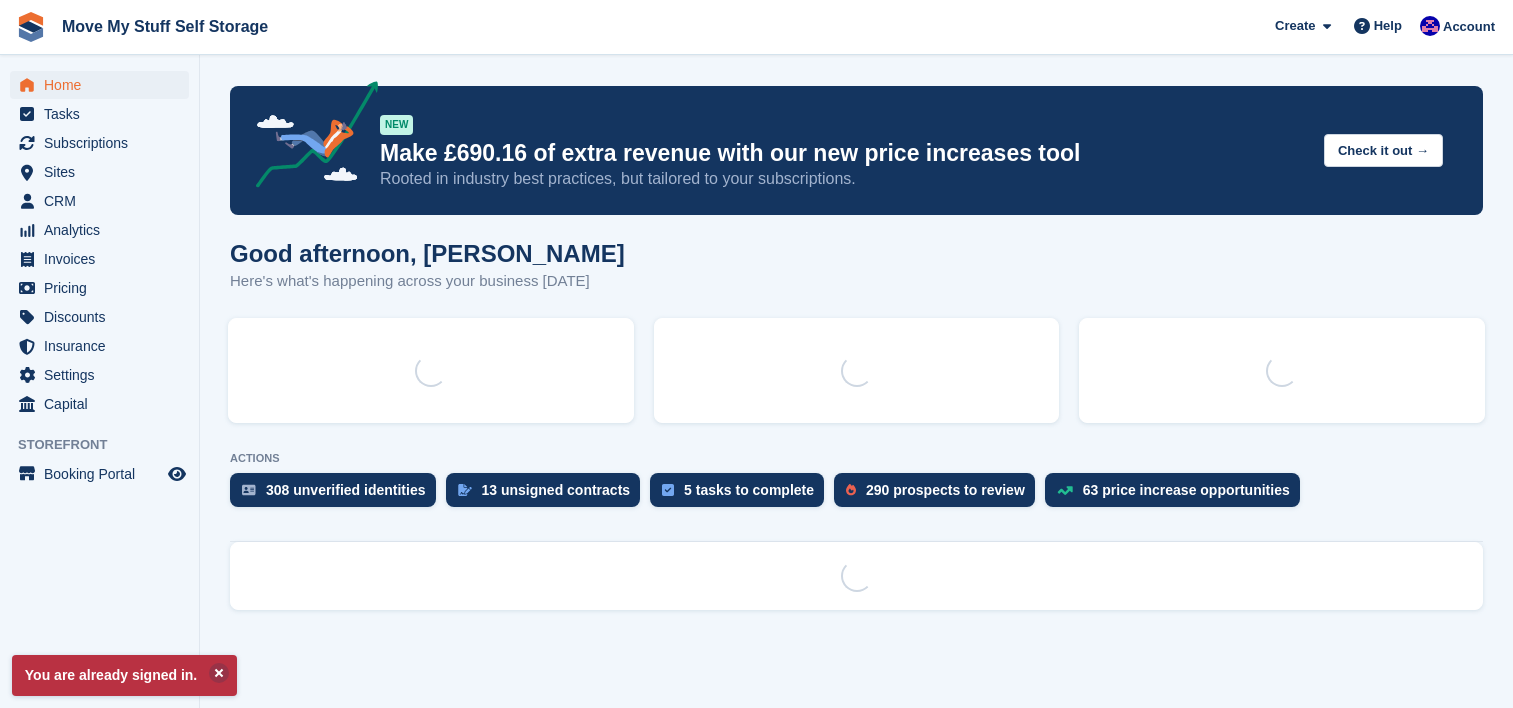 scroll, scrollTop: 0, scrollLeft: 0, axis: both 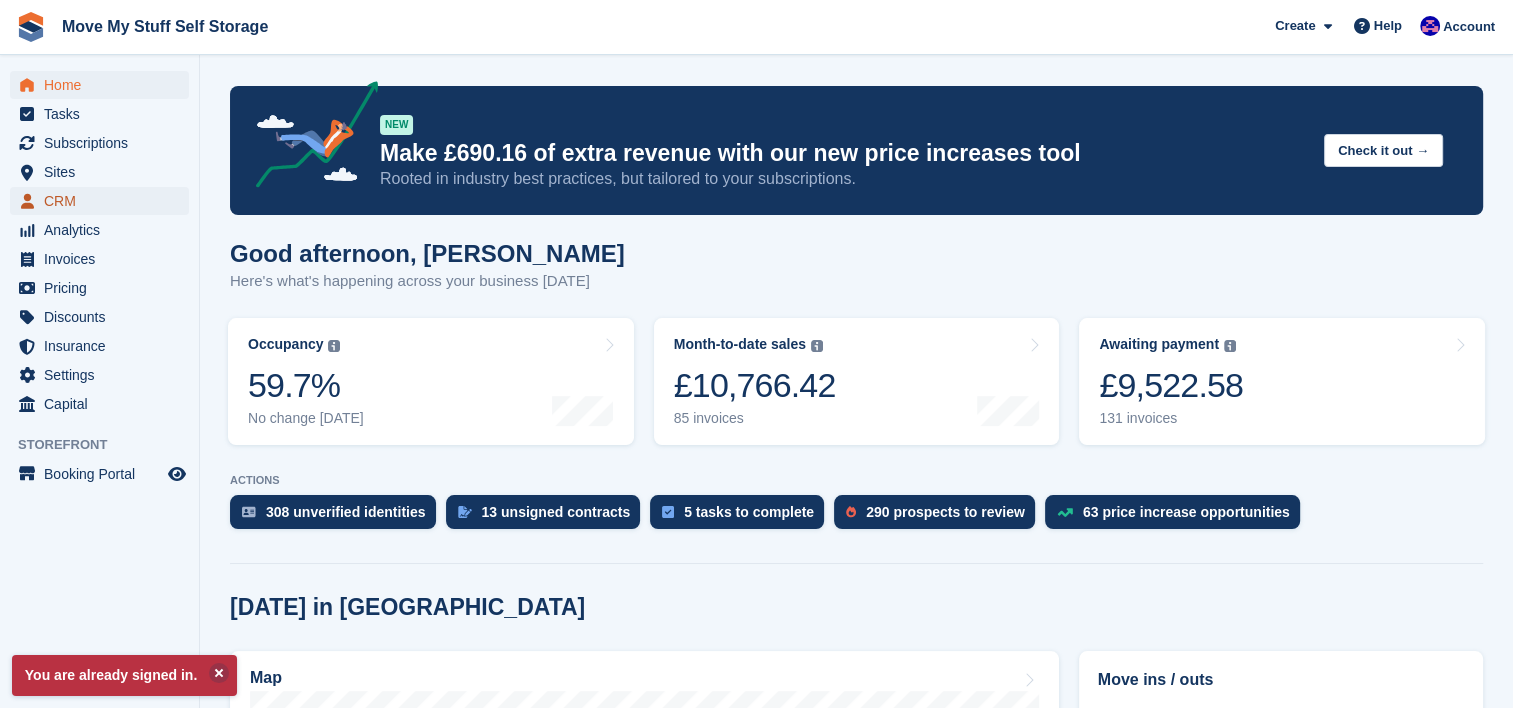 click on "CRM" at bounding box center [104, 201] 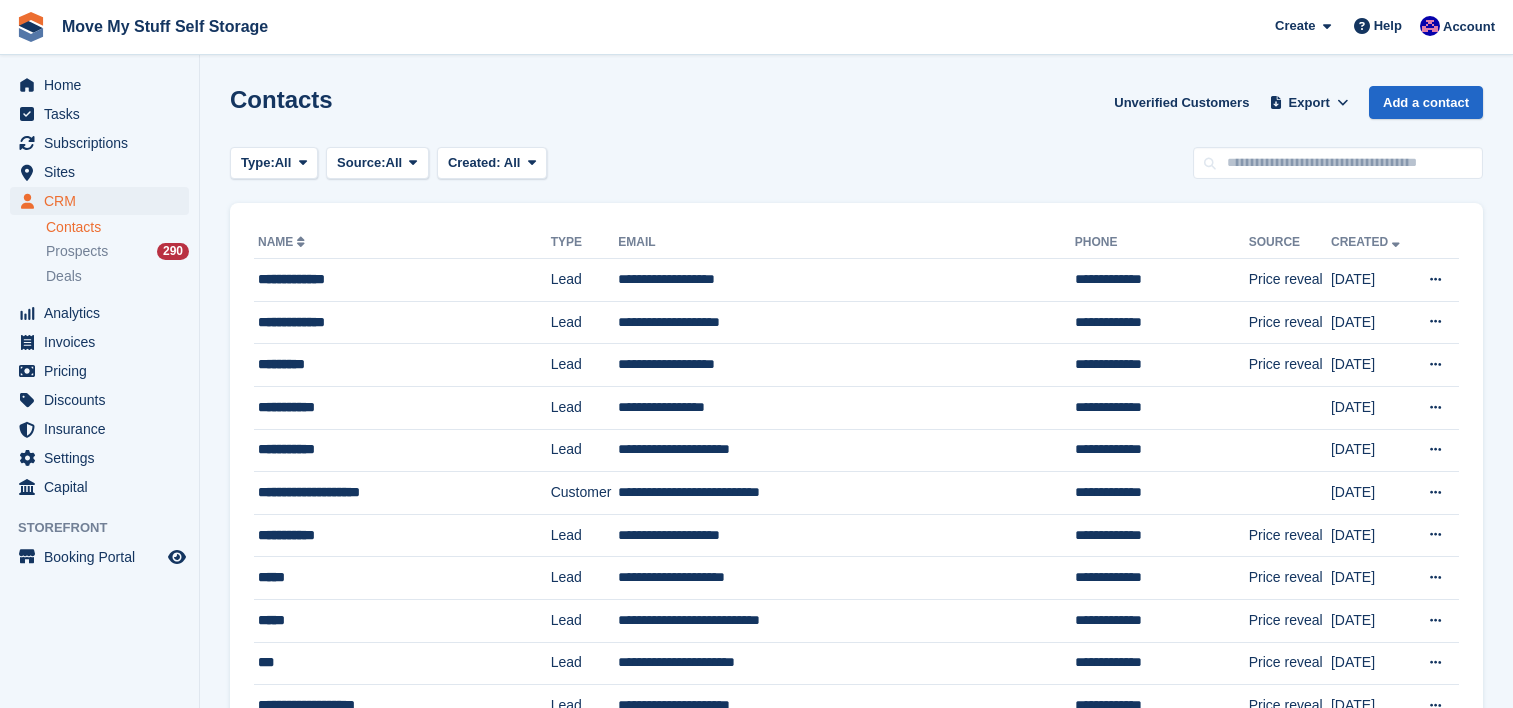 scroll, scrollTop: 0, scrollLeft: 0, axis: both 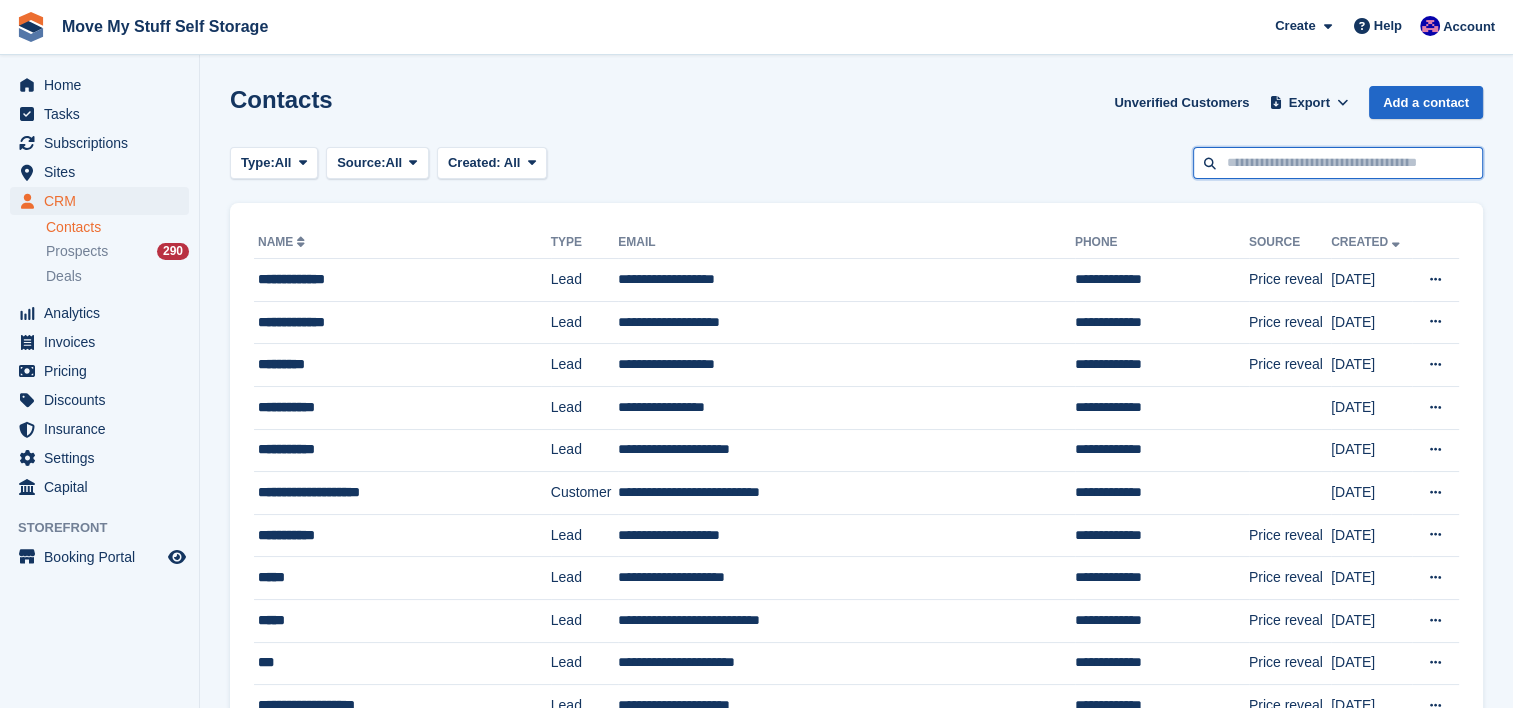 click at bounding box center [1338, 163] 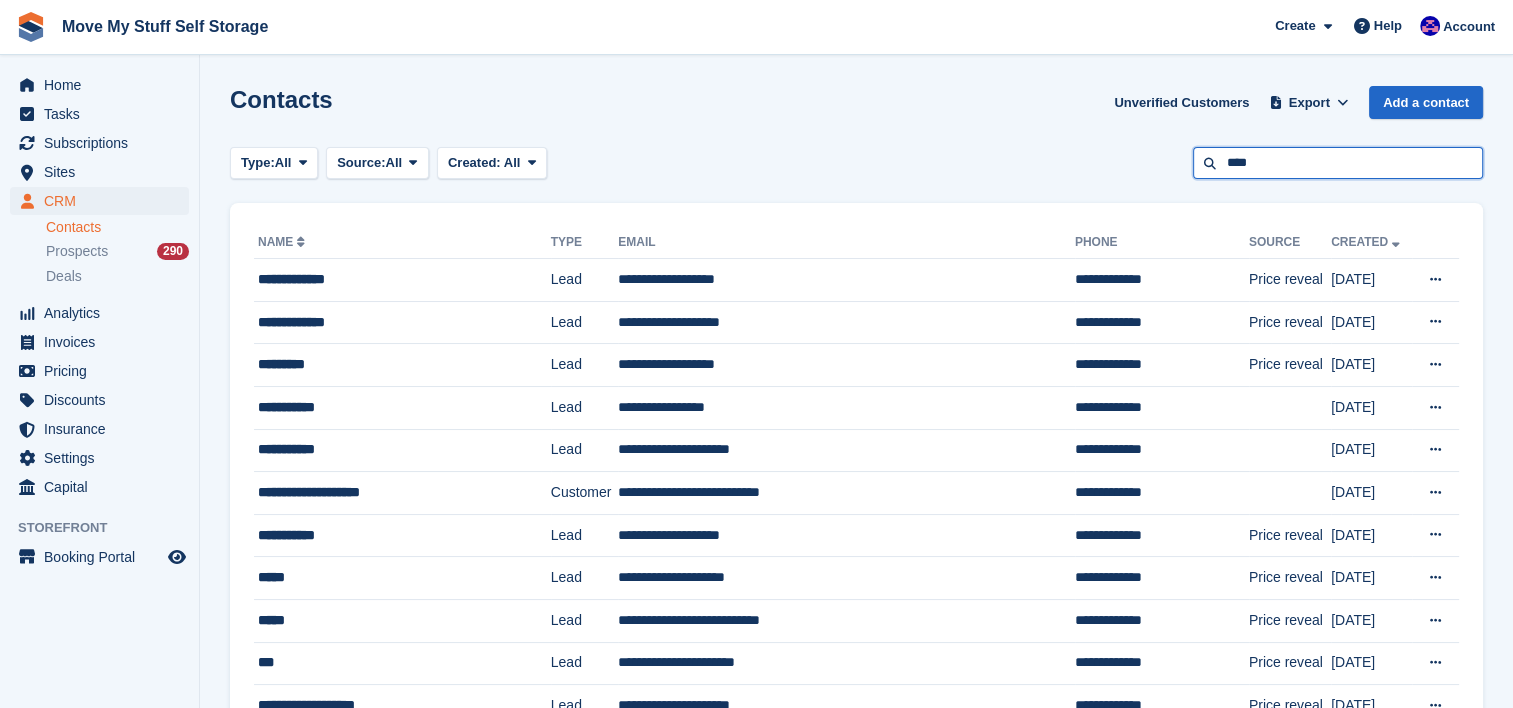 type on "****" 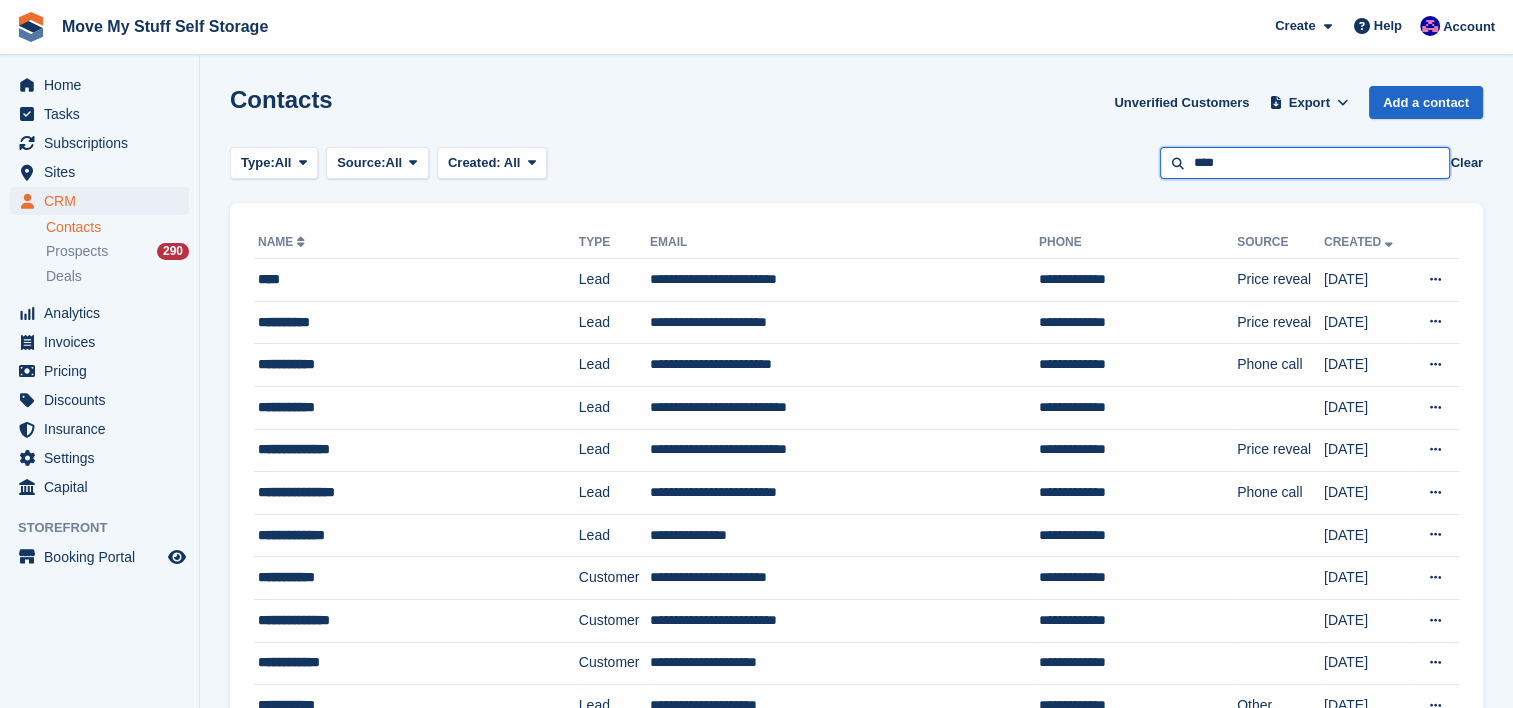click on "****" at bounding box center [1305, 163] 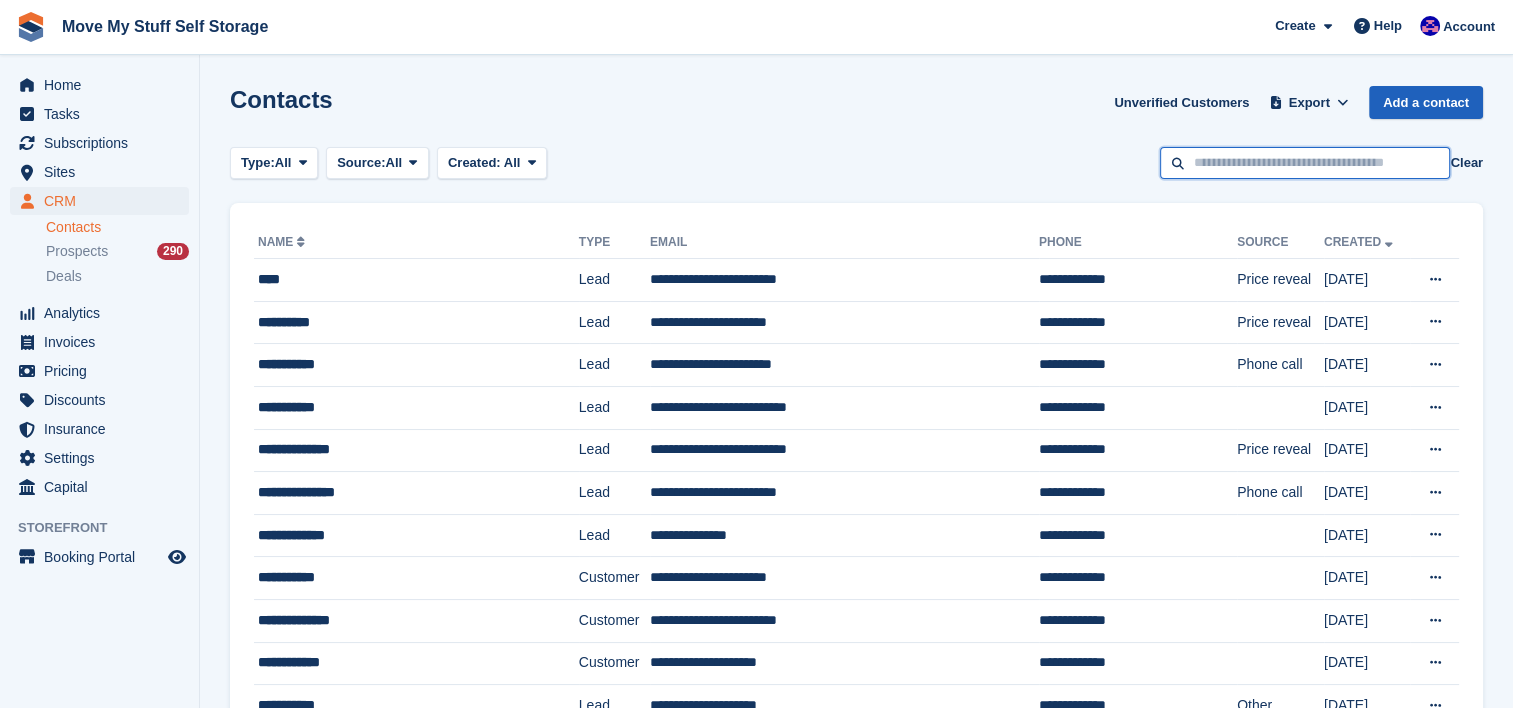 type 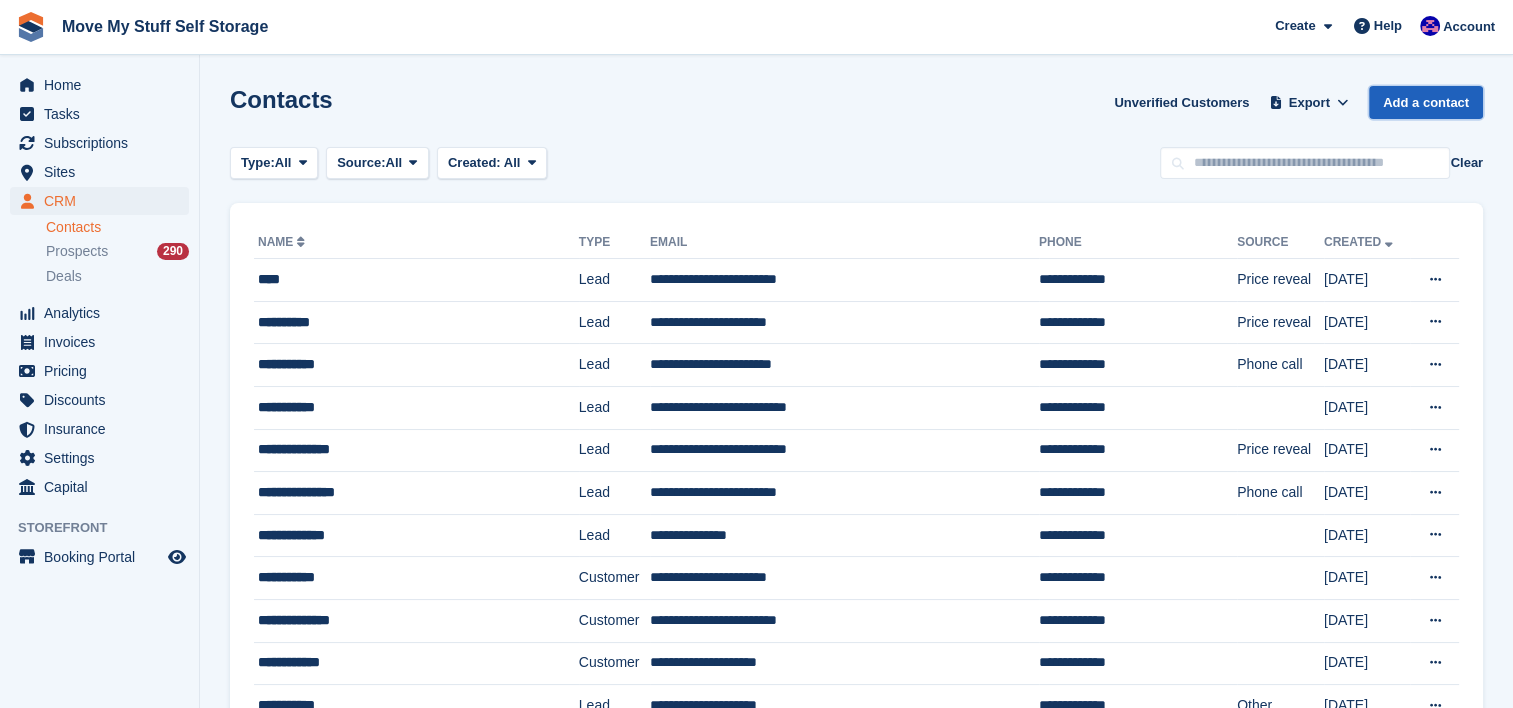 click on "Add a contact" at bounding box center [1426, 102] 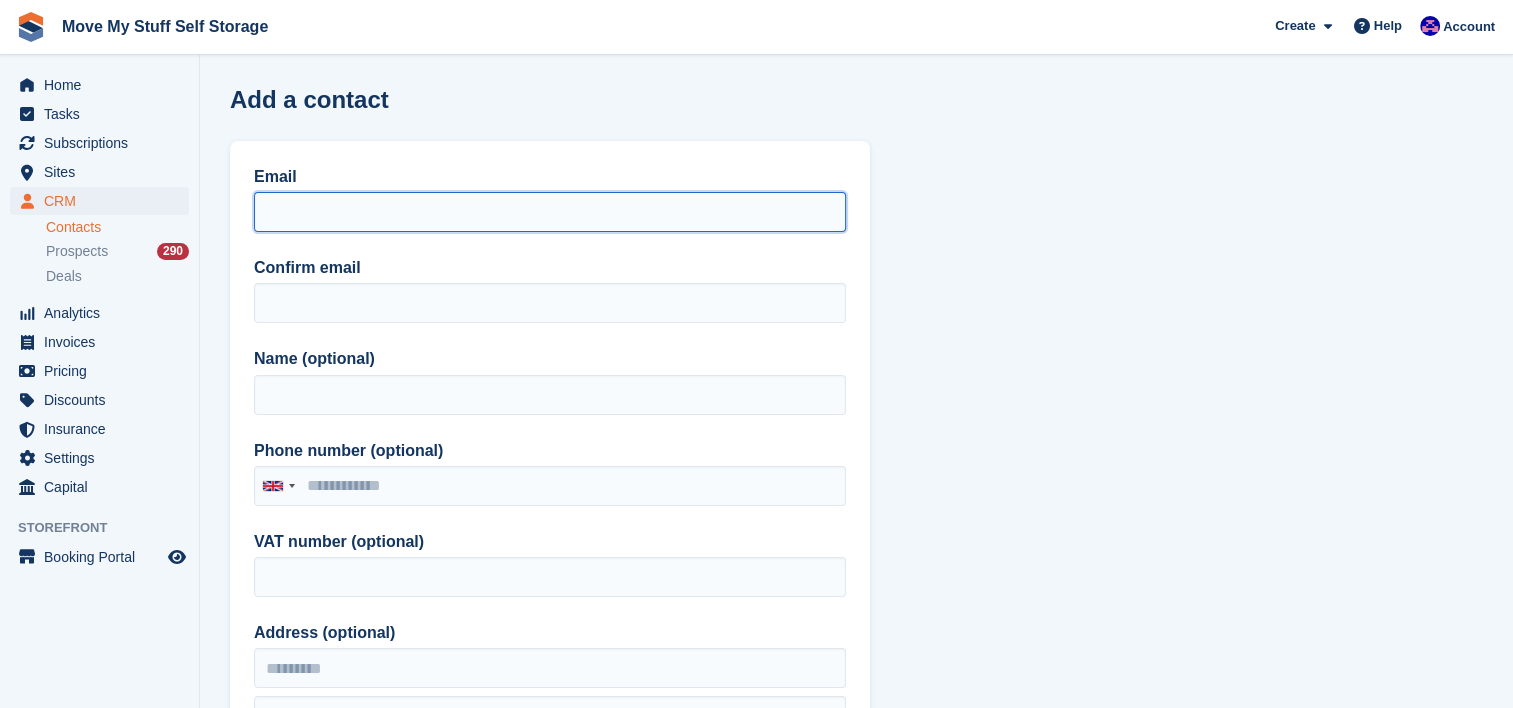click on "Email" at bounding box center [550, 212] 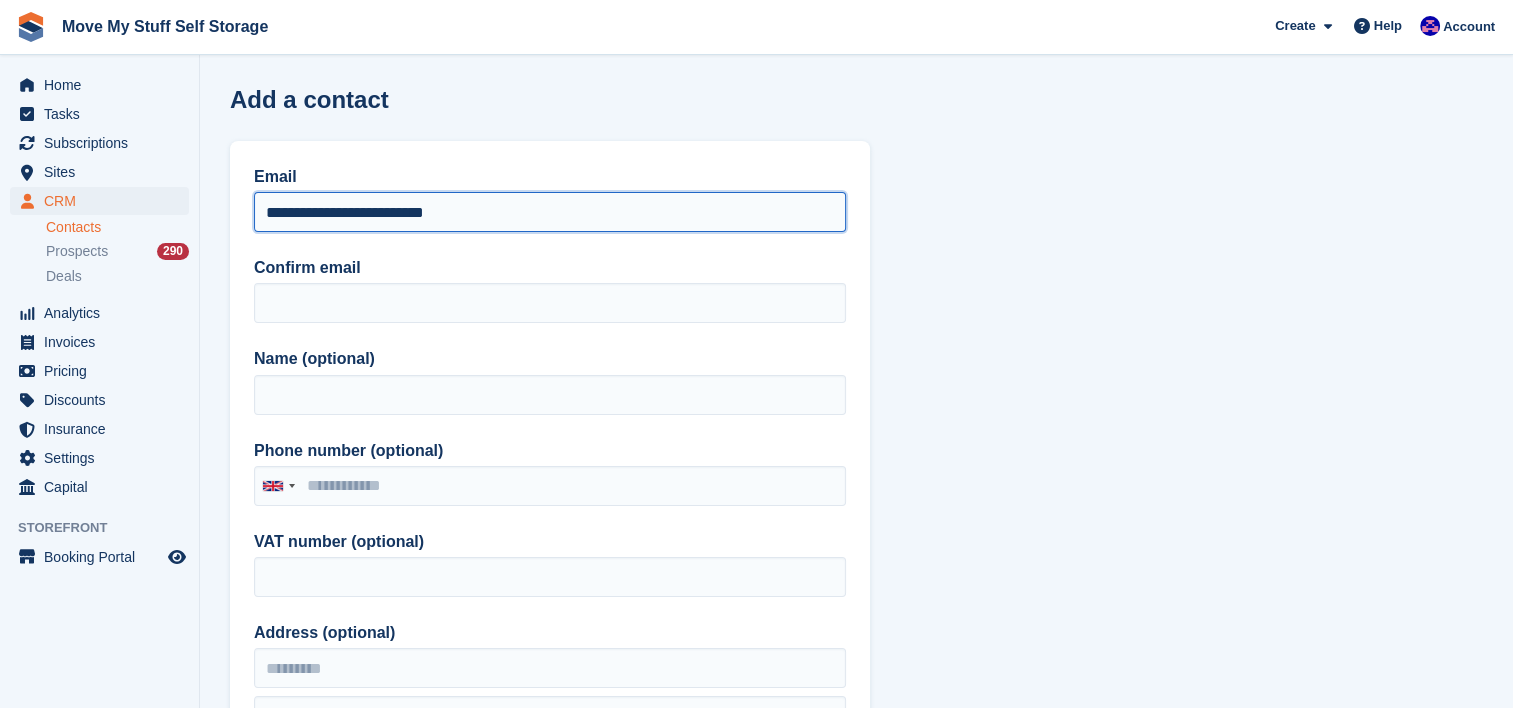 click on "**********" at bounding box center [550, 212] 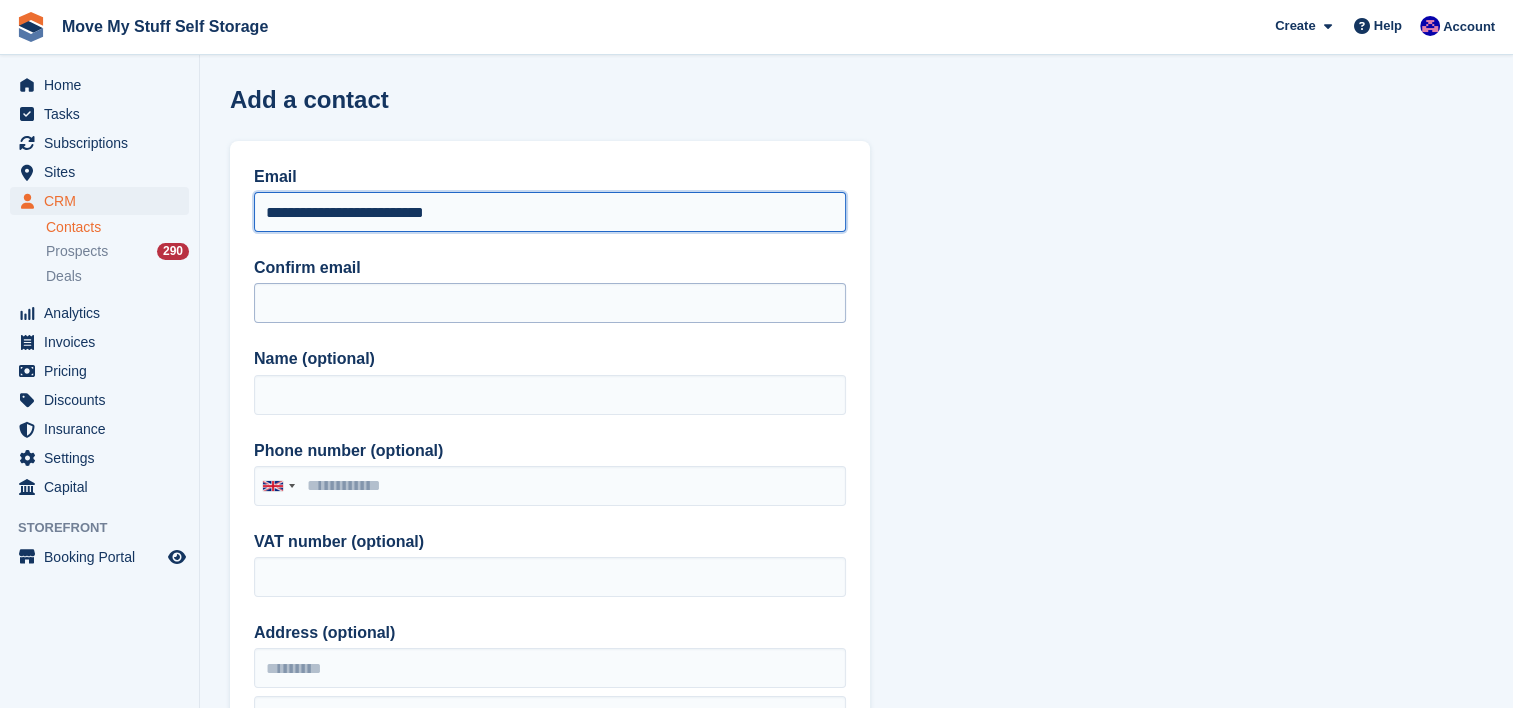 type on "**********" 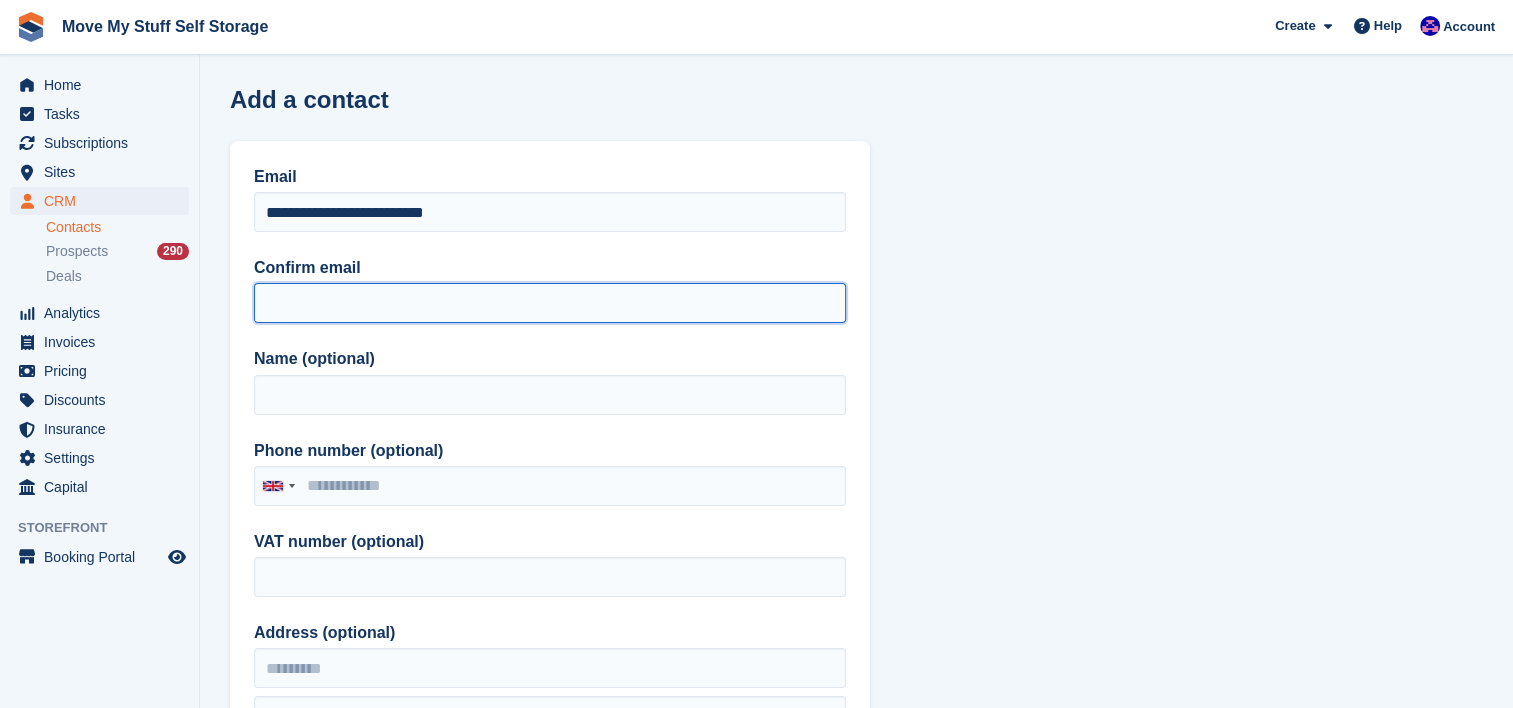 click on "Confirm email" at bounding box center (550, 303) 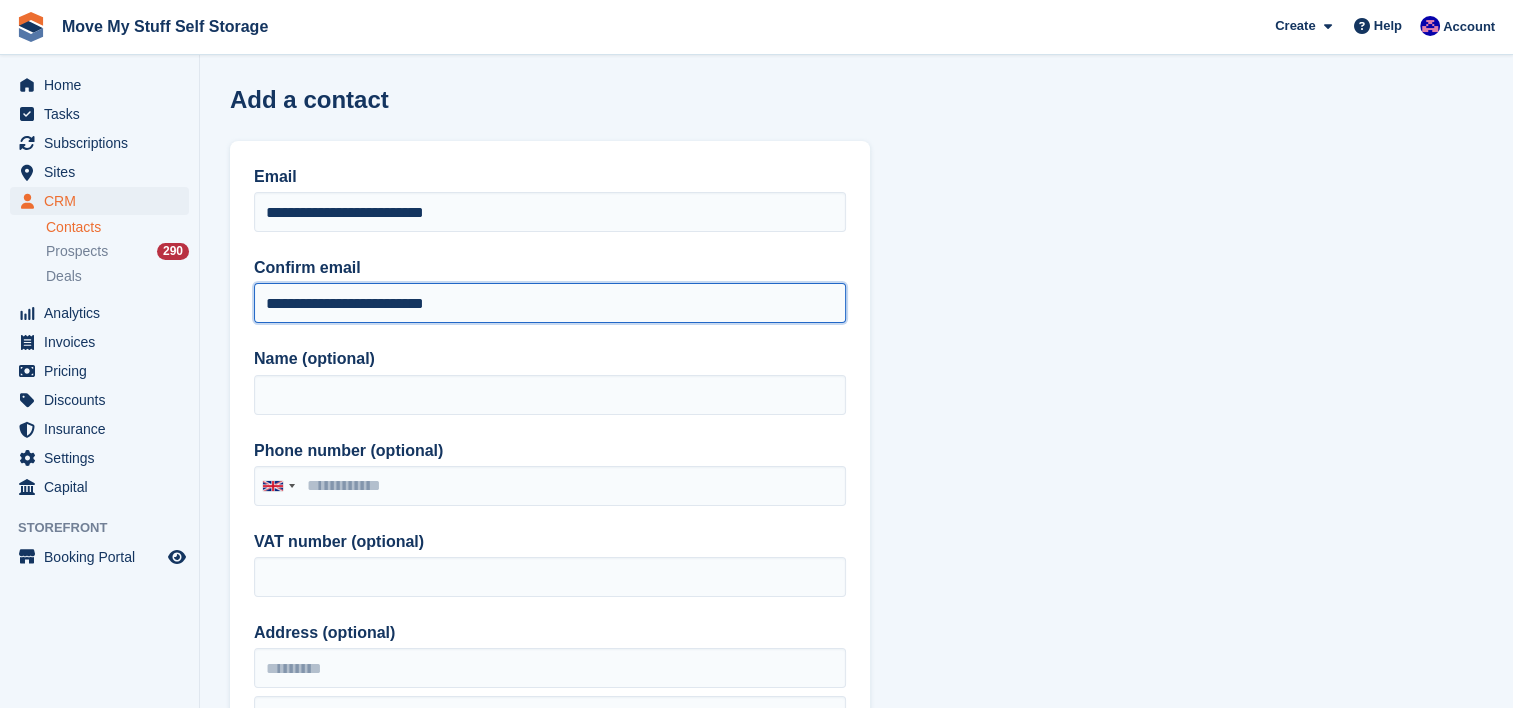 click on "**********" at bounding box center (550, 303) 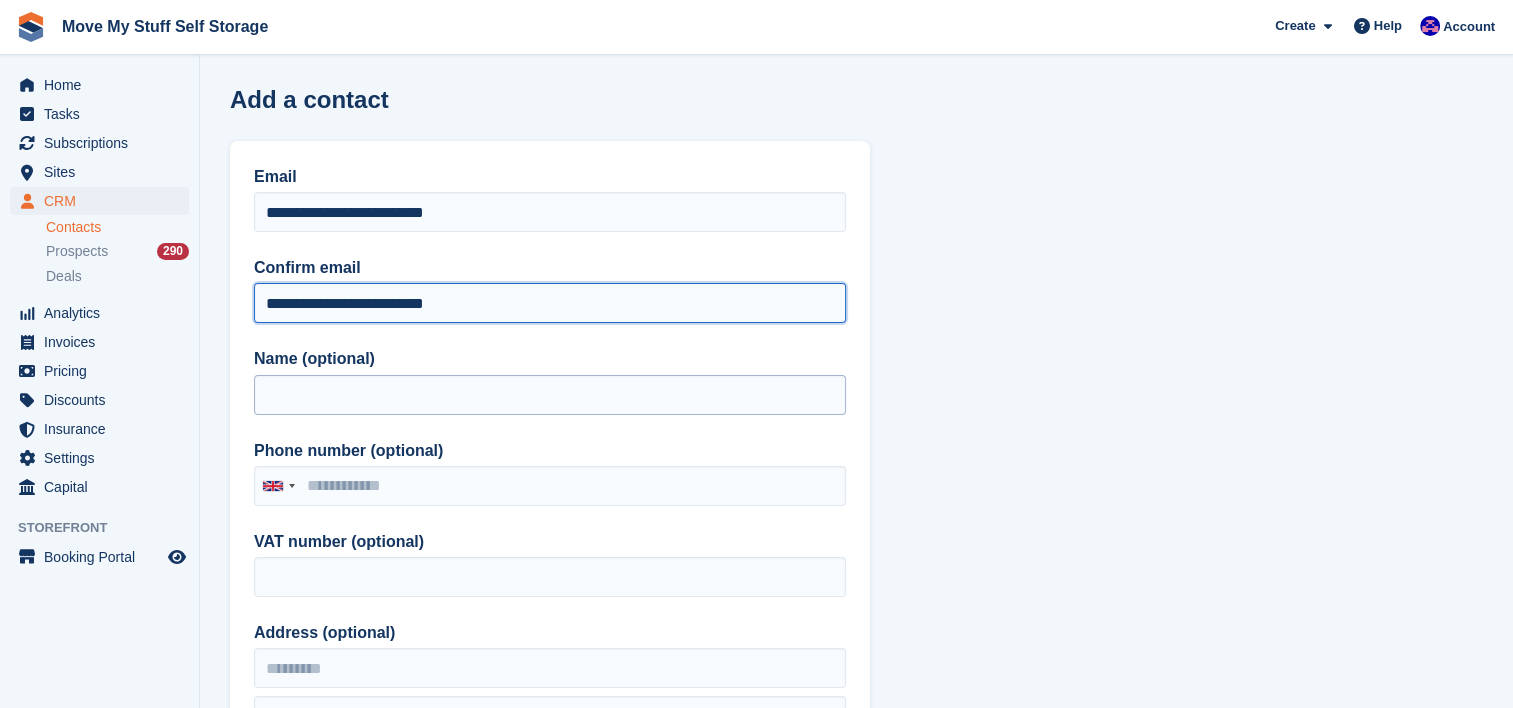 type on "**********" 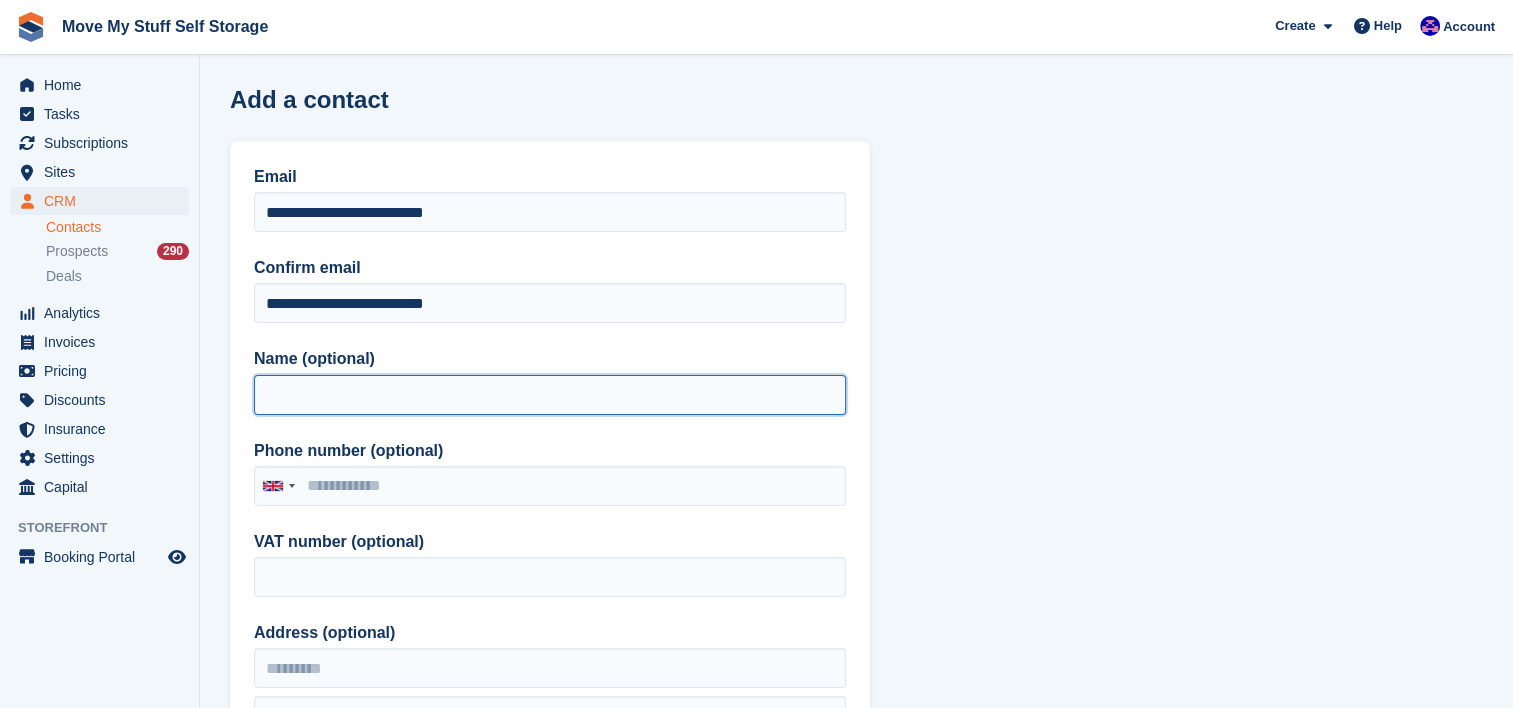click on "Name (optional)" at bounding box center (550, 395) 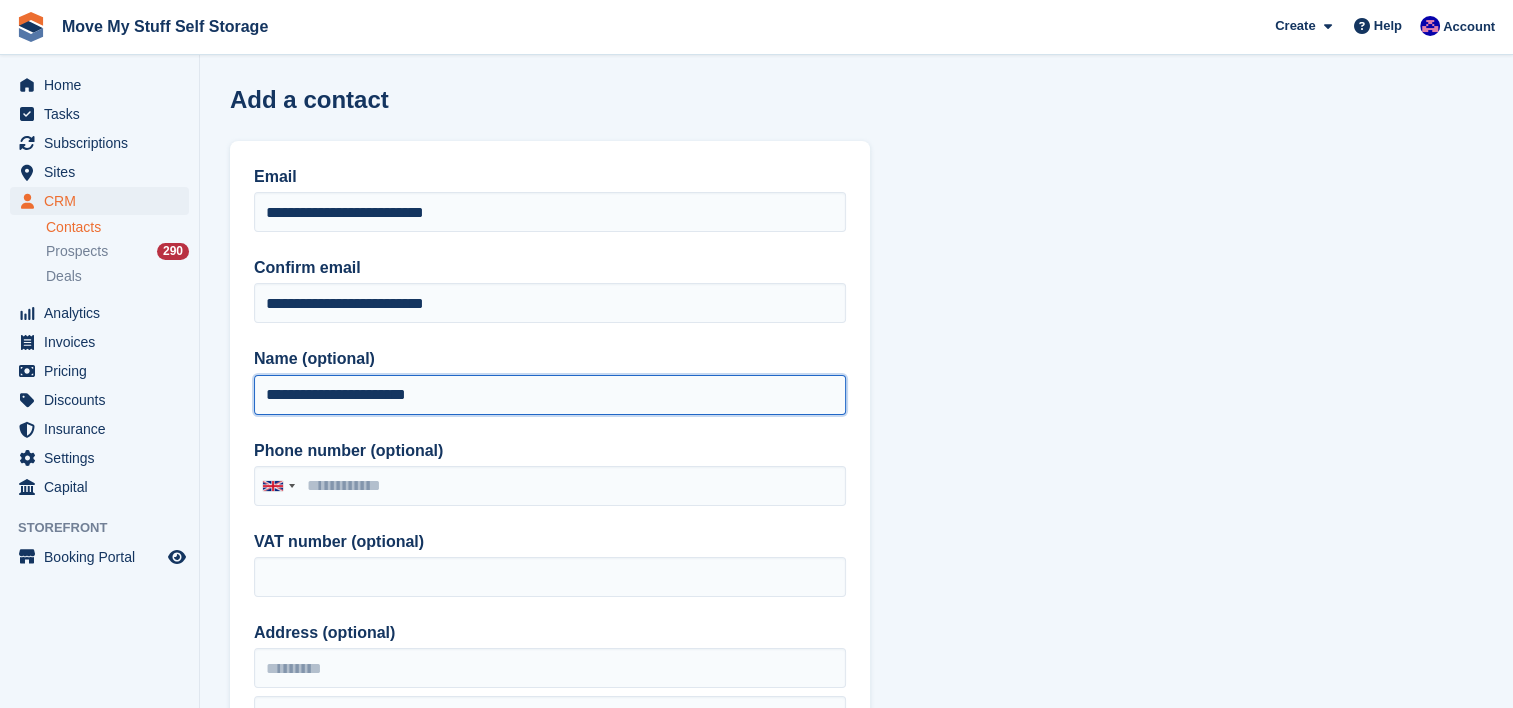type on "**********" 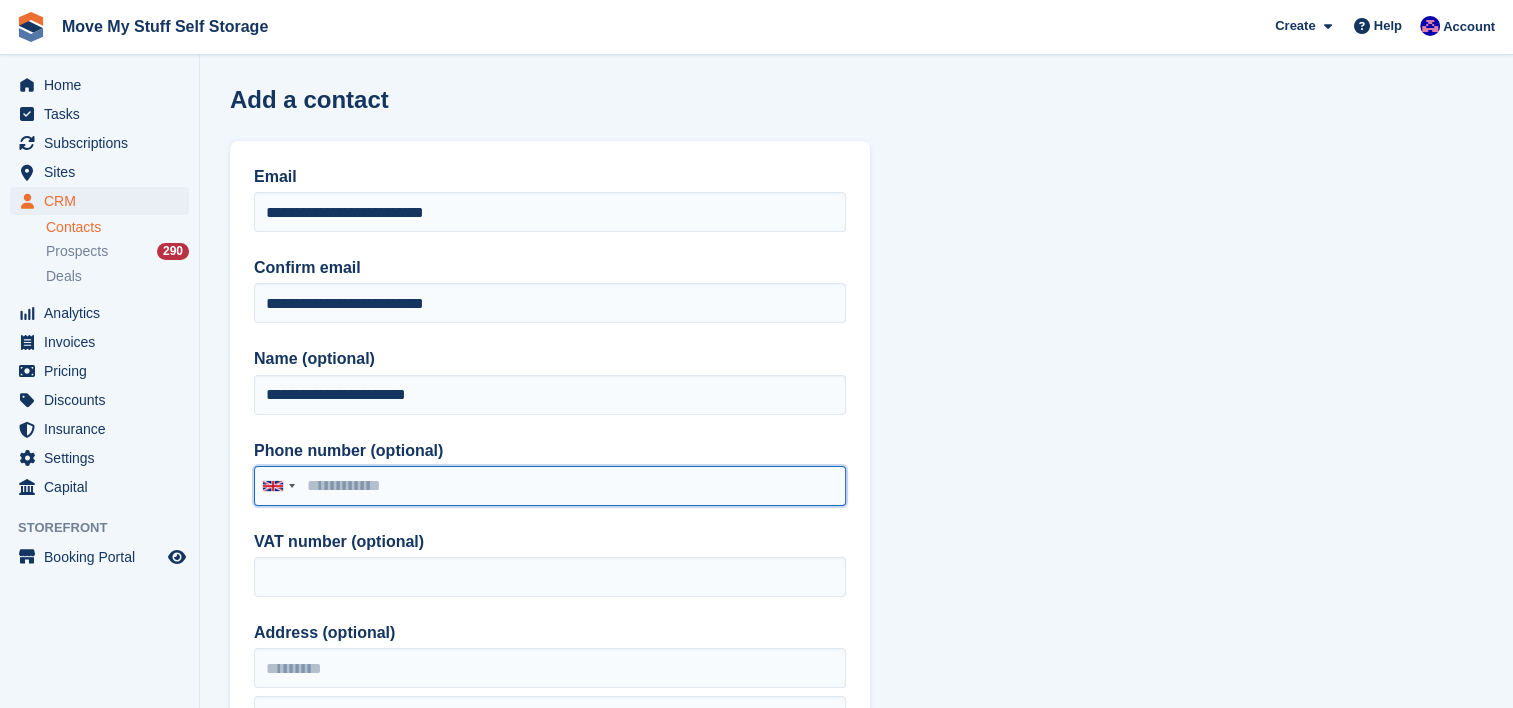 click on "Phone number (optional)" at bounding box center (550, 486) 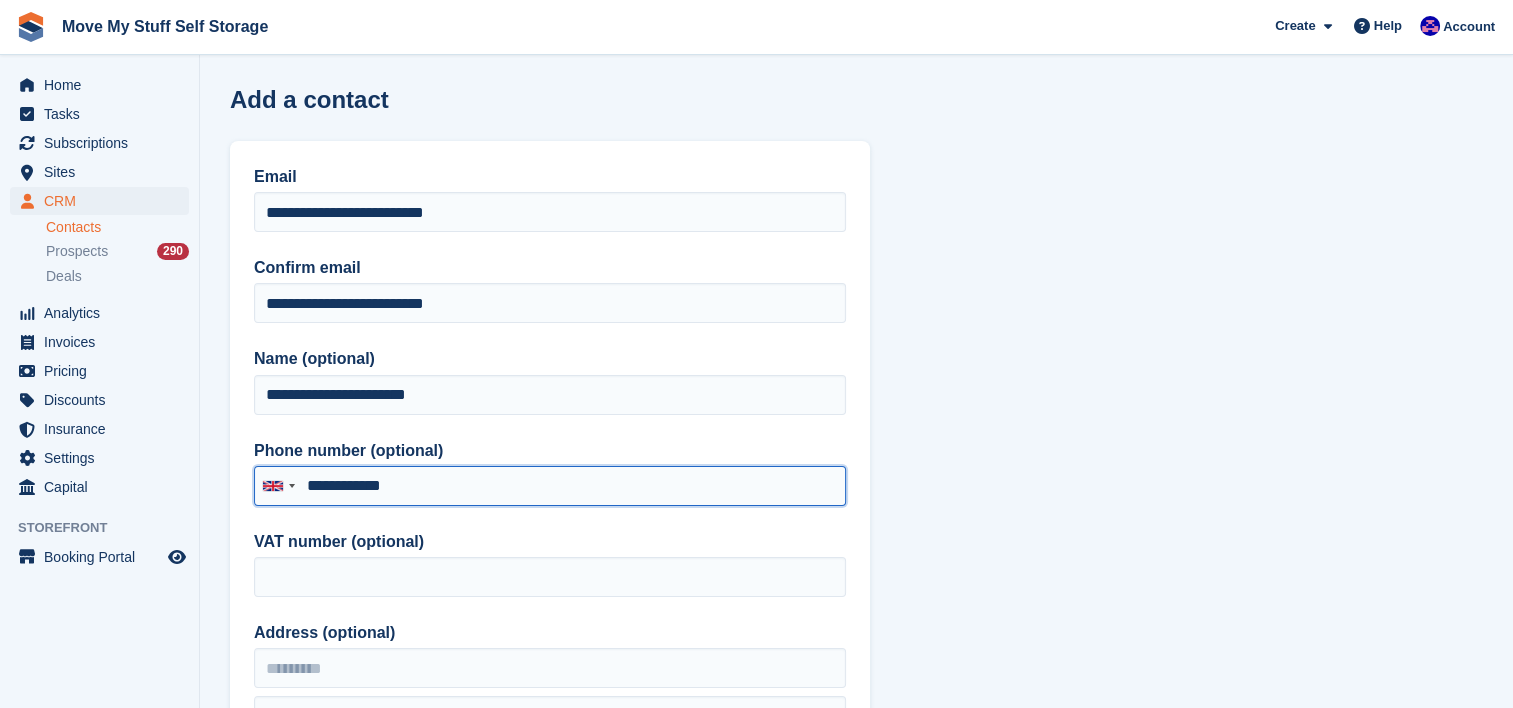 click on "**********" at bounding box center (550, 486) 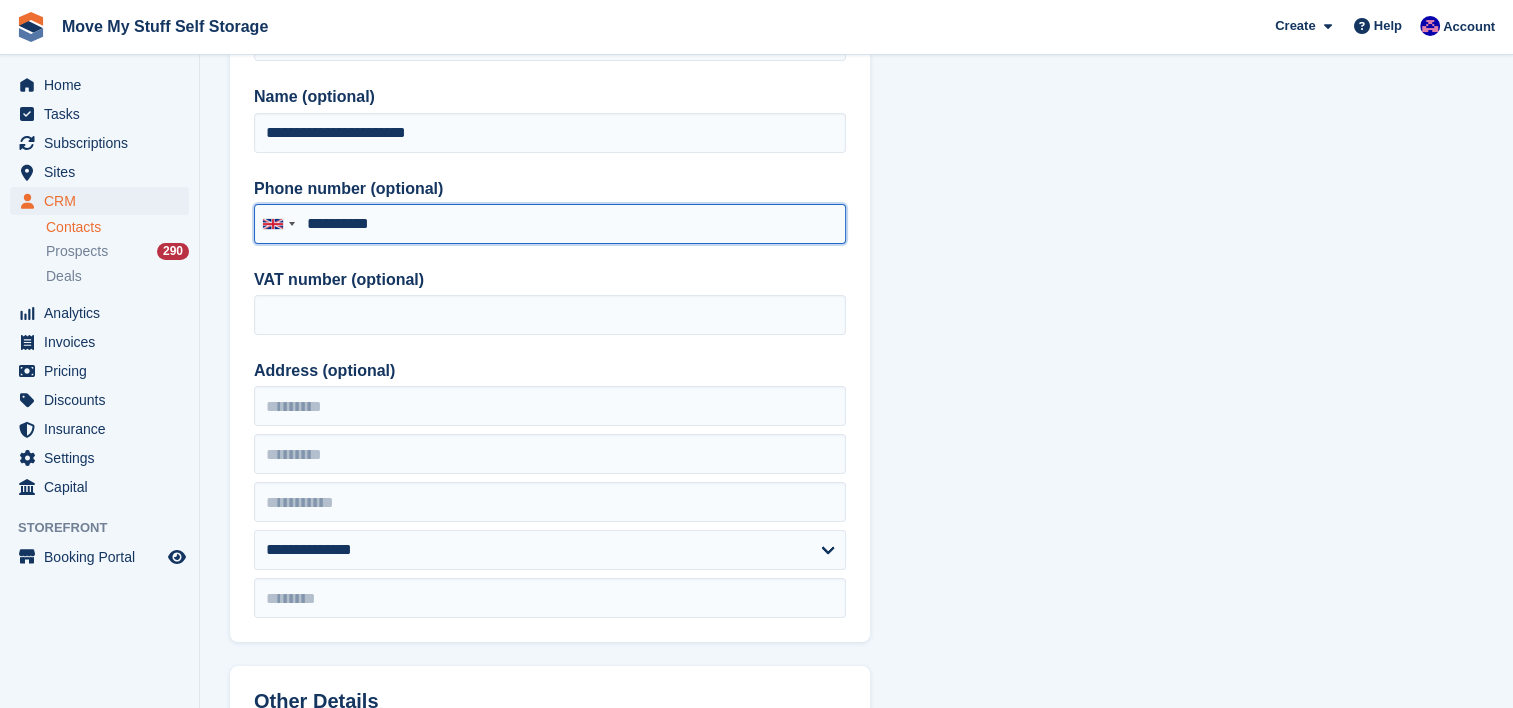 scroll, scrollTop: 305, scrollLeft: 0, axis: vertical 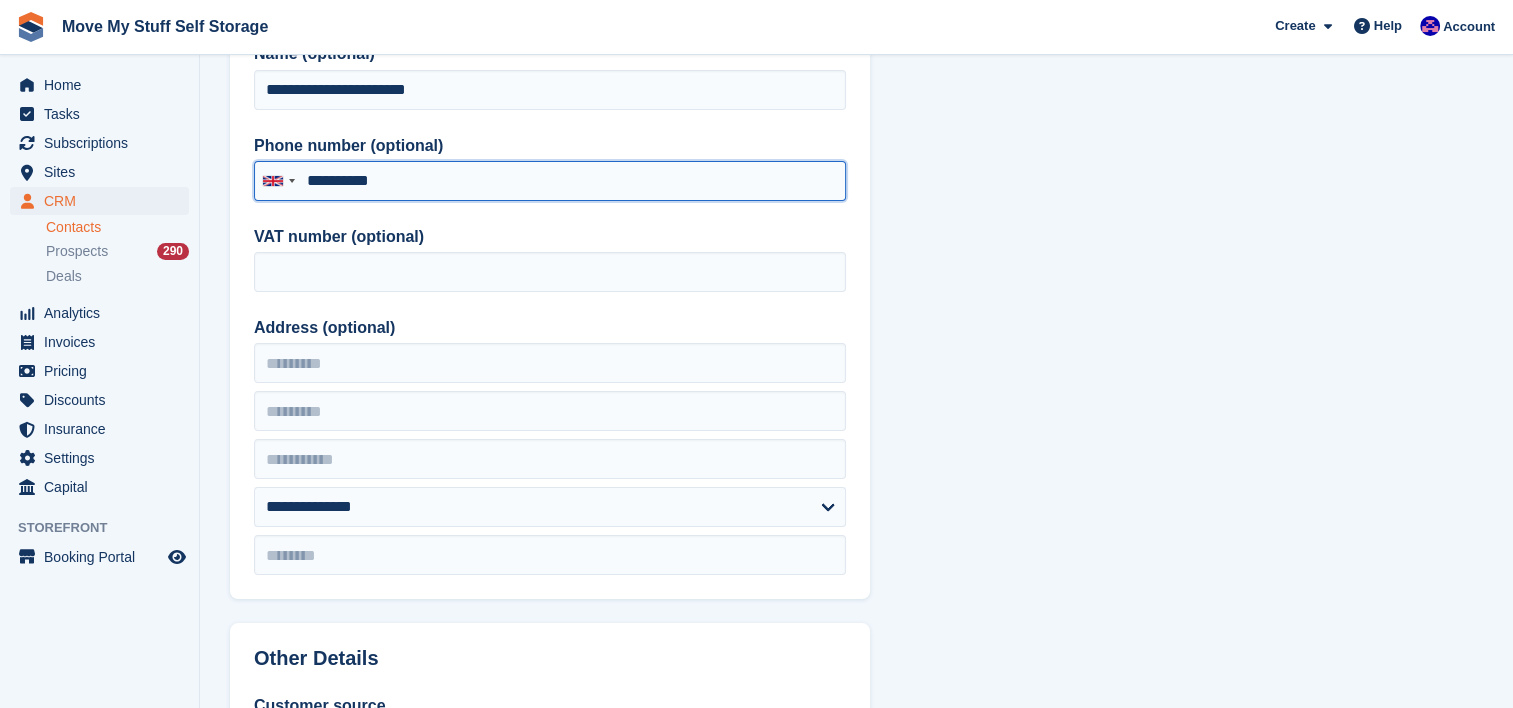 type on "**********" 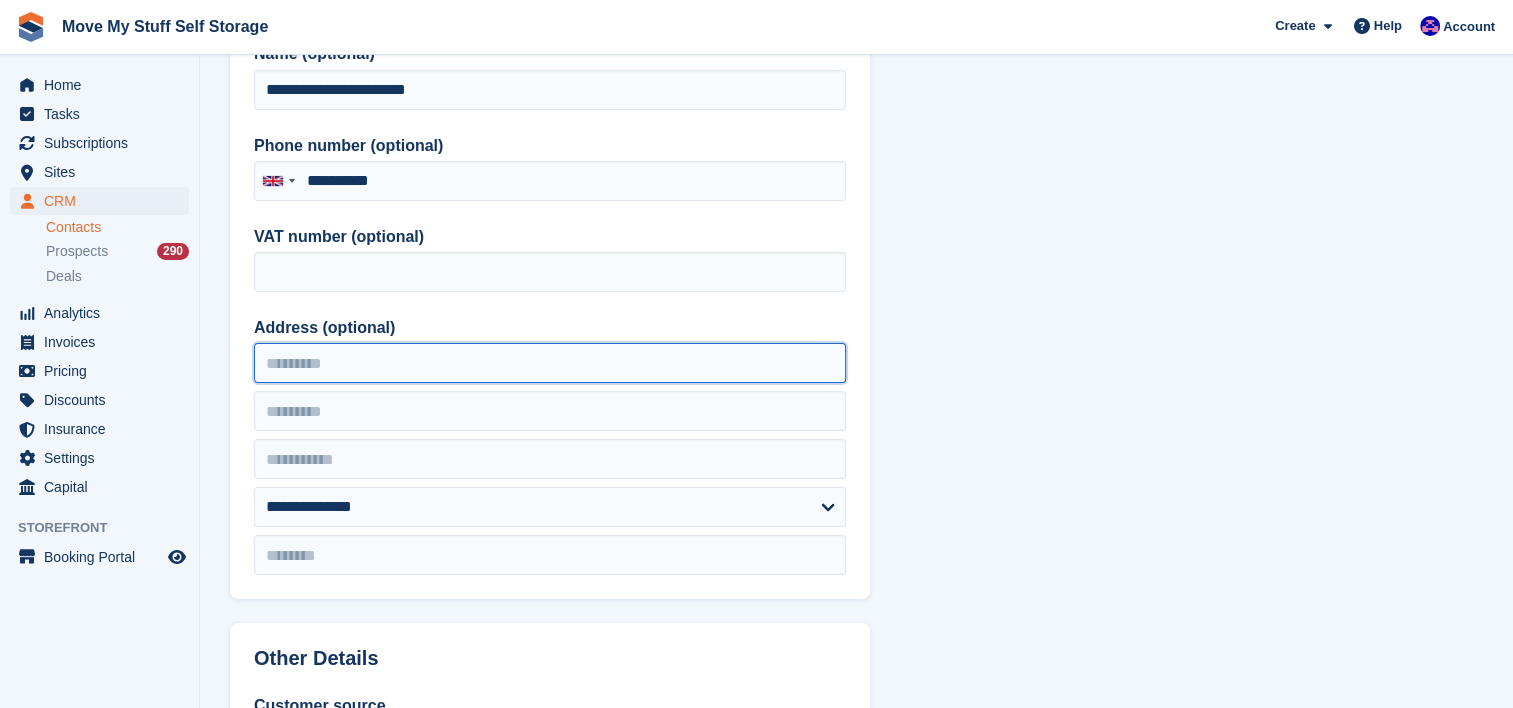 click on "Address (optional)" at bounding box center [550, 363] 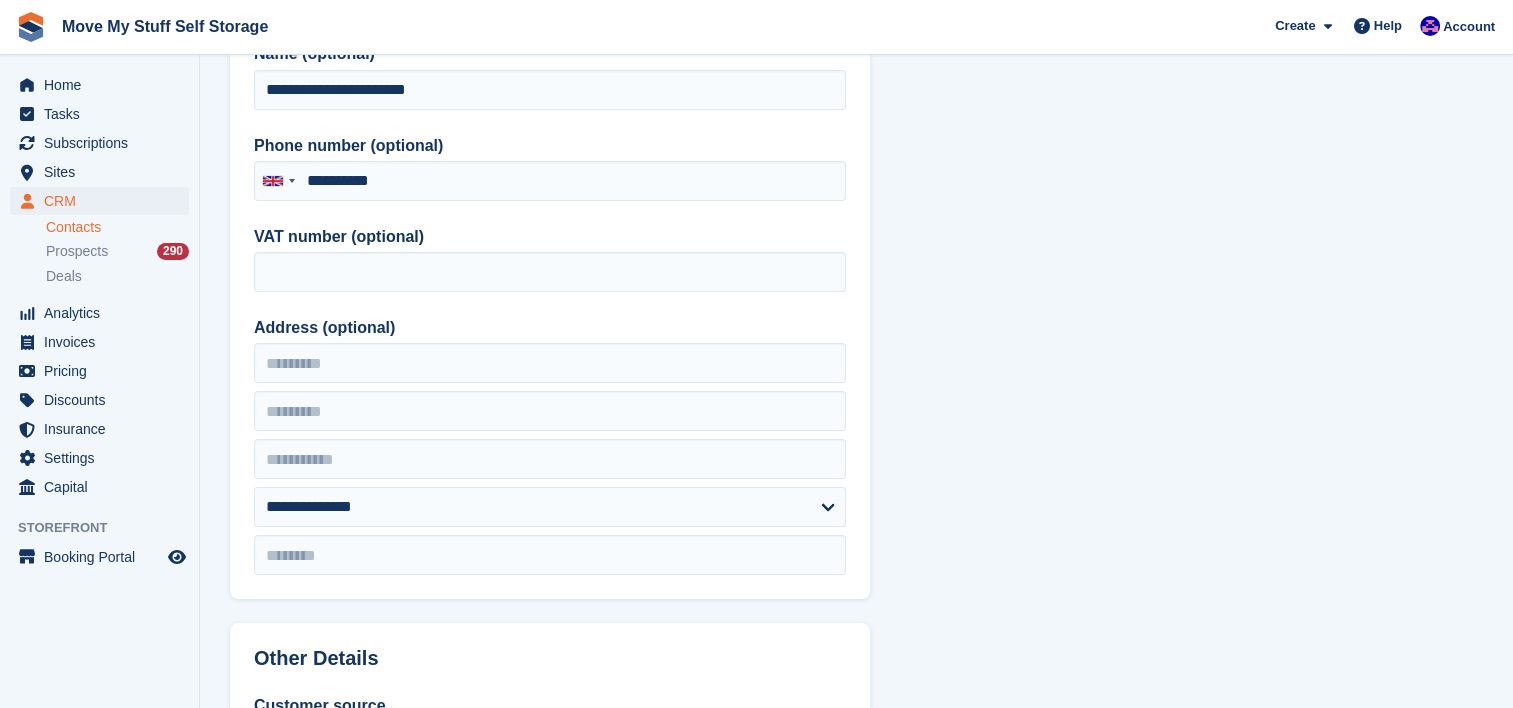 click on "**********" at bounding box center [856, 576] 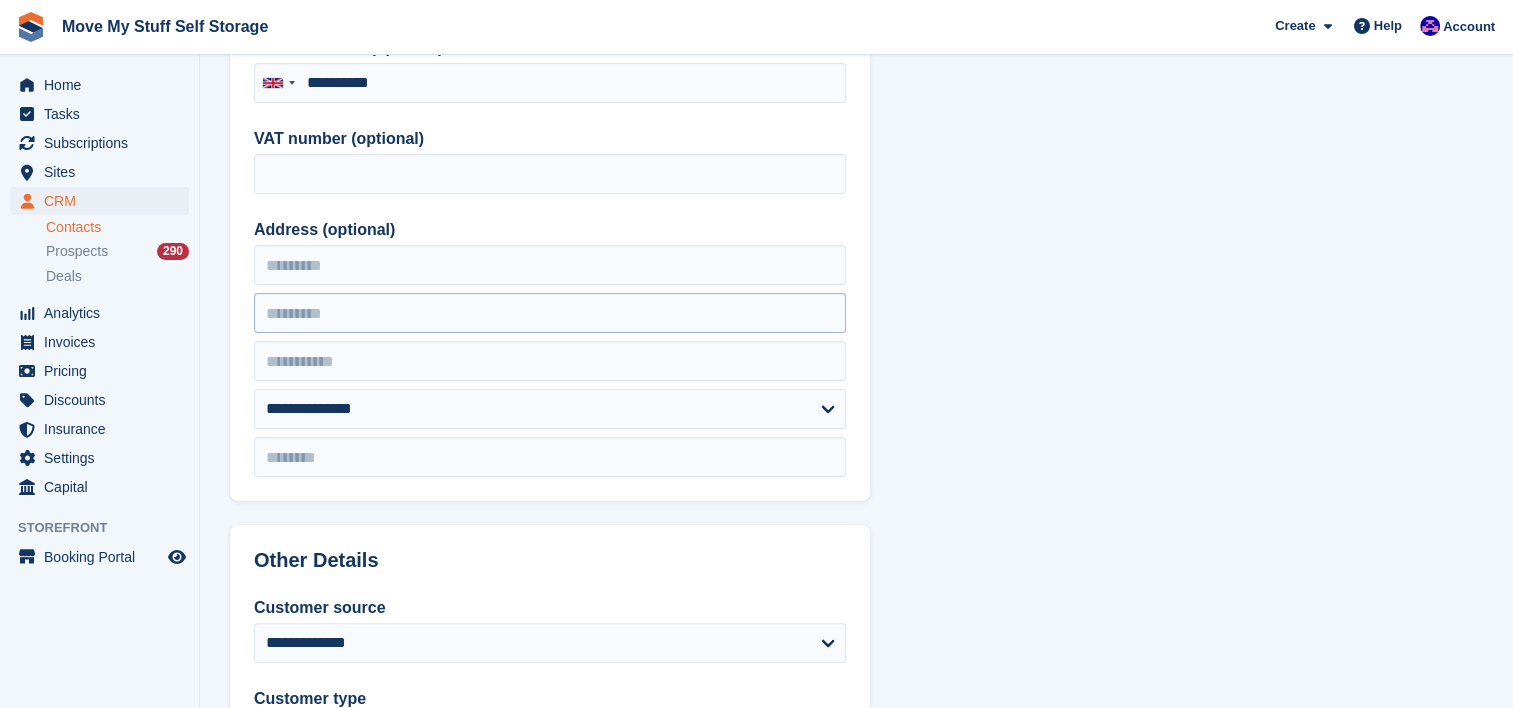scroll, scrollTop: 386, scrollLeft: 0, axis: vertical 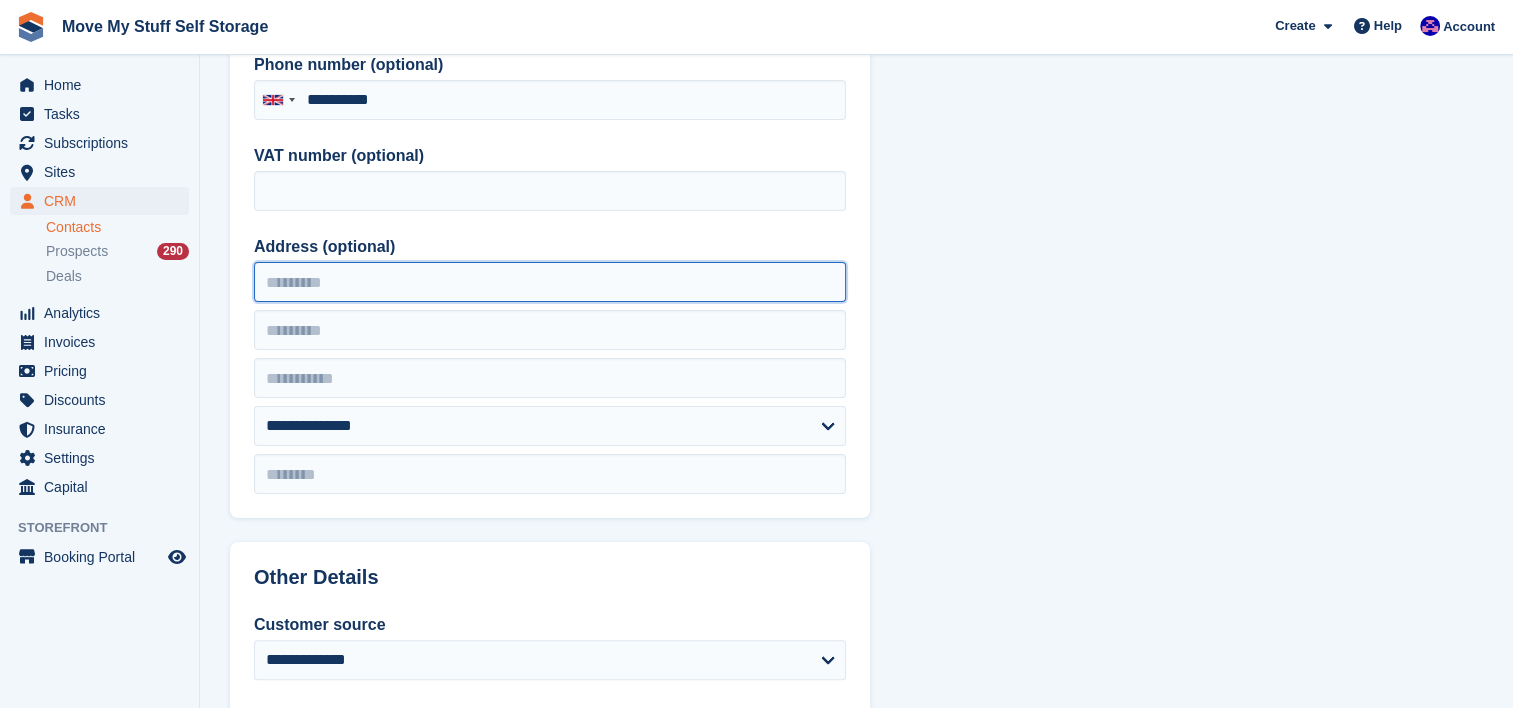 click on "Address (optional)" at bounding box center (550, 282) 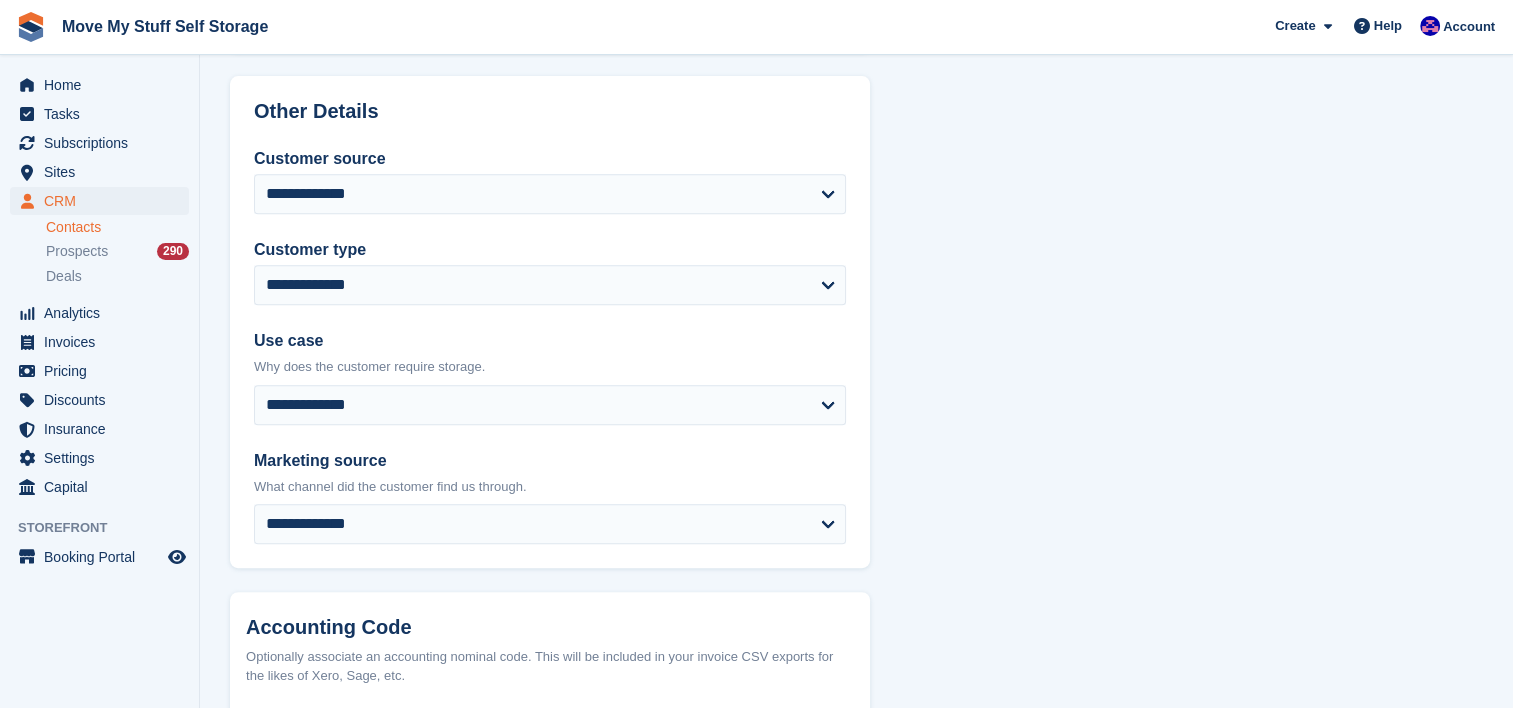 scroll, scrollTop: 901, scrollLeft: 0, axis: vertical 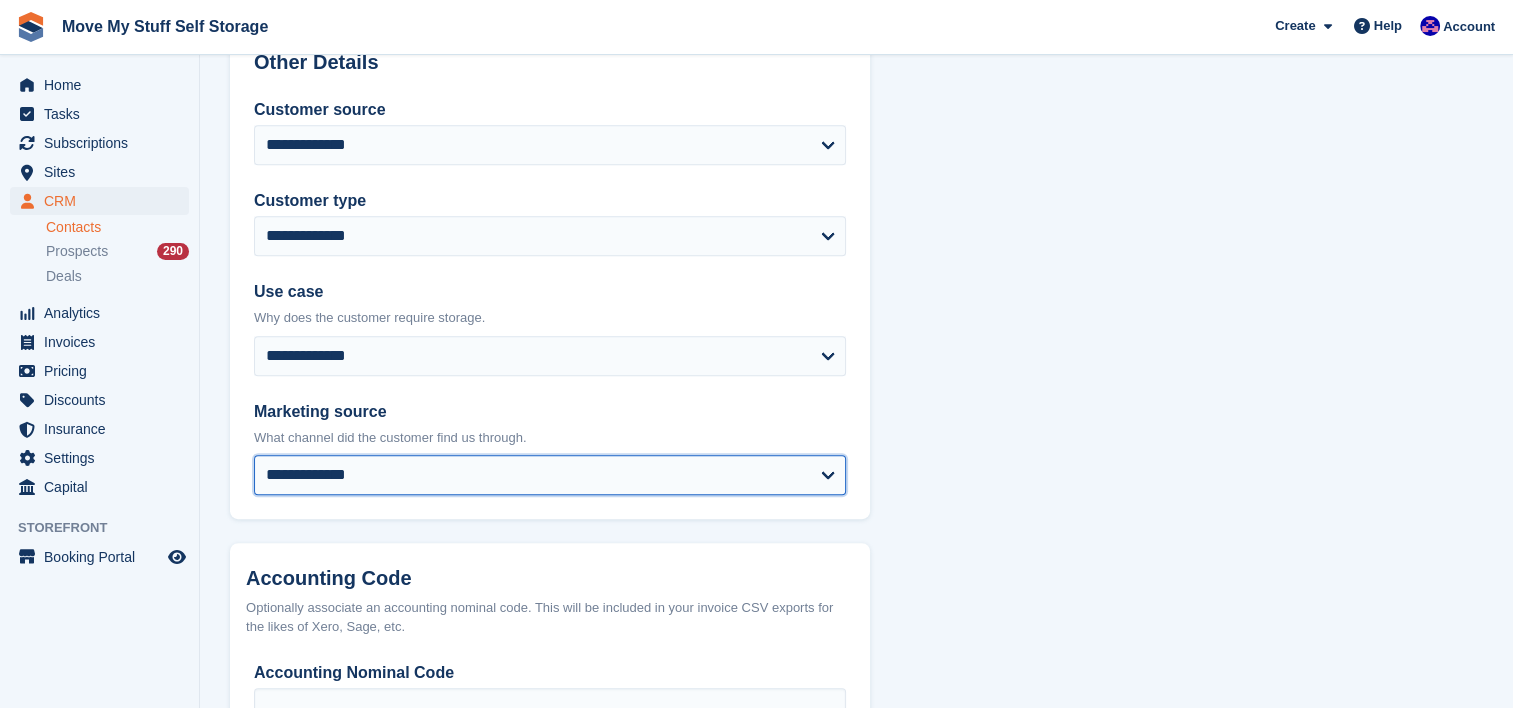 click on "**********" at bounding box center [550, 475] 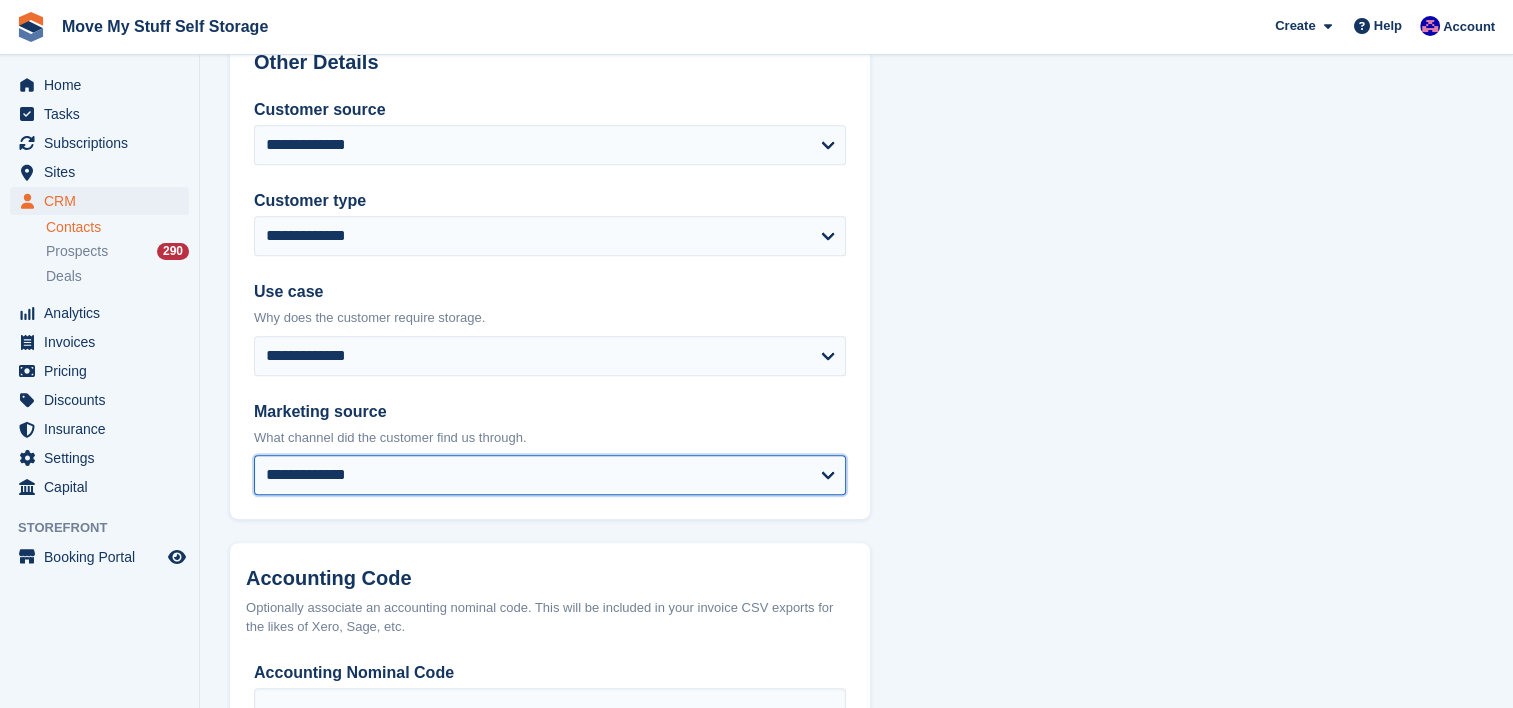 select on "*****" 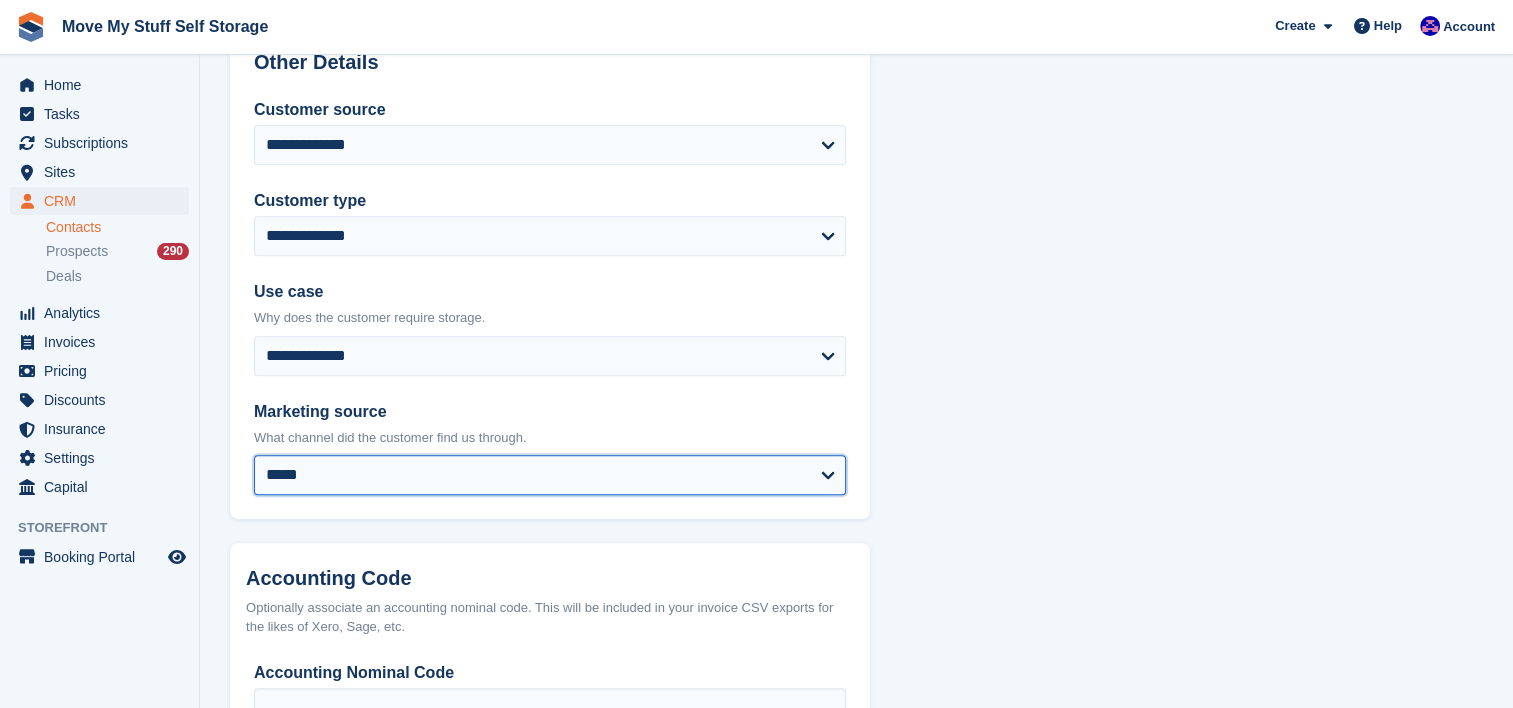 click on "**********" at bounding box center (550, 475) 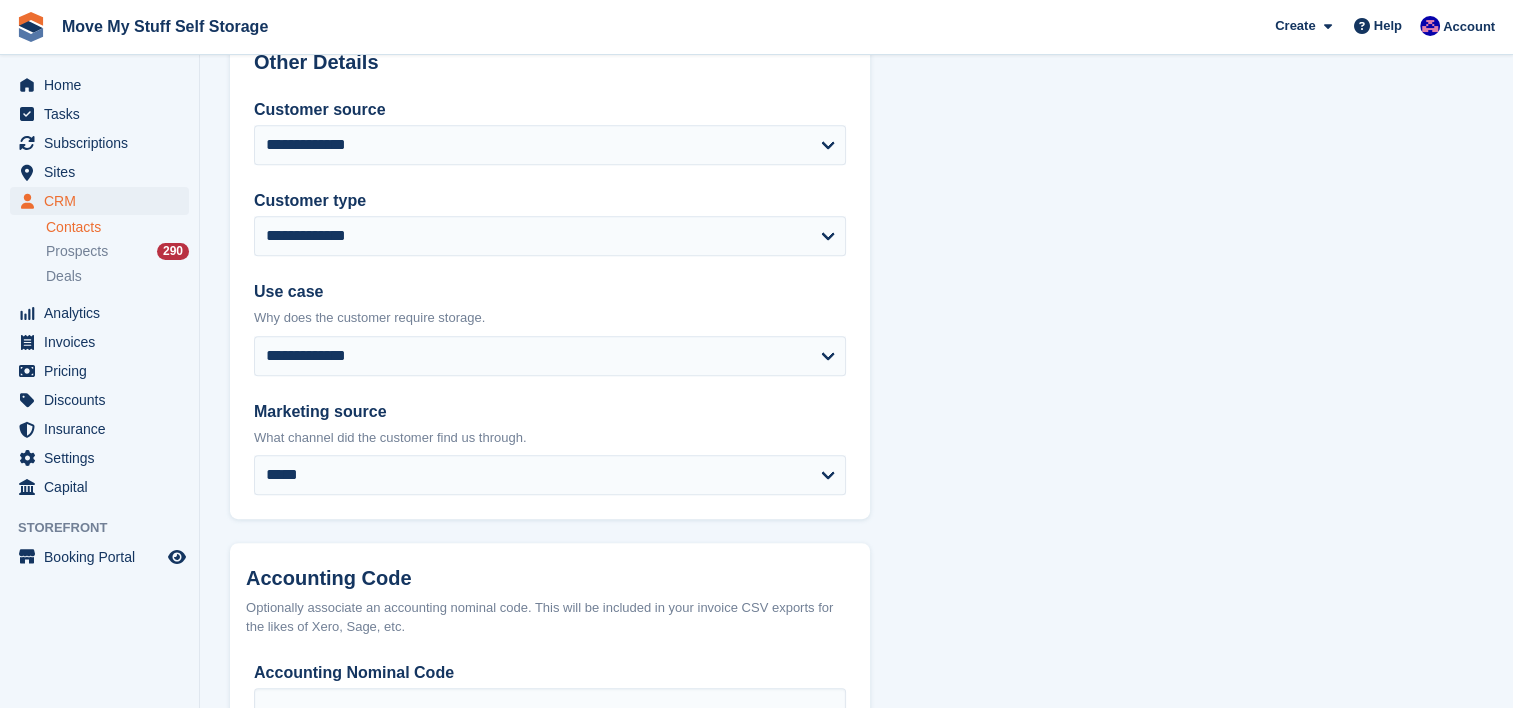 click on "**********" at bounding box center [856, -20] 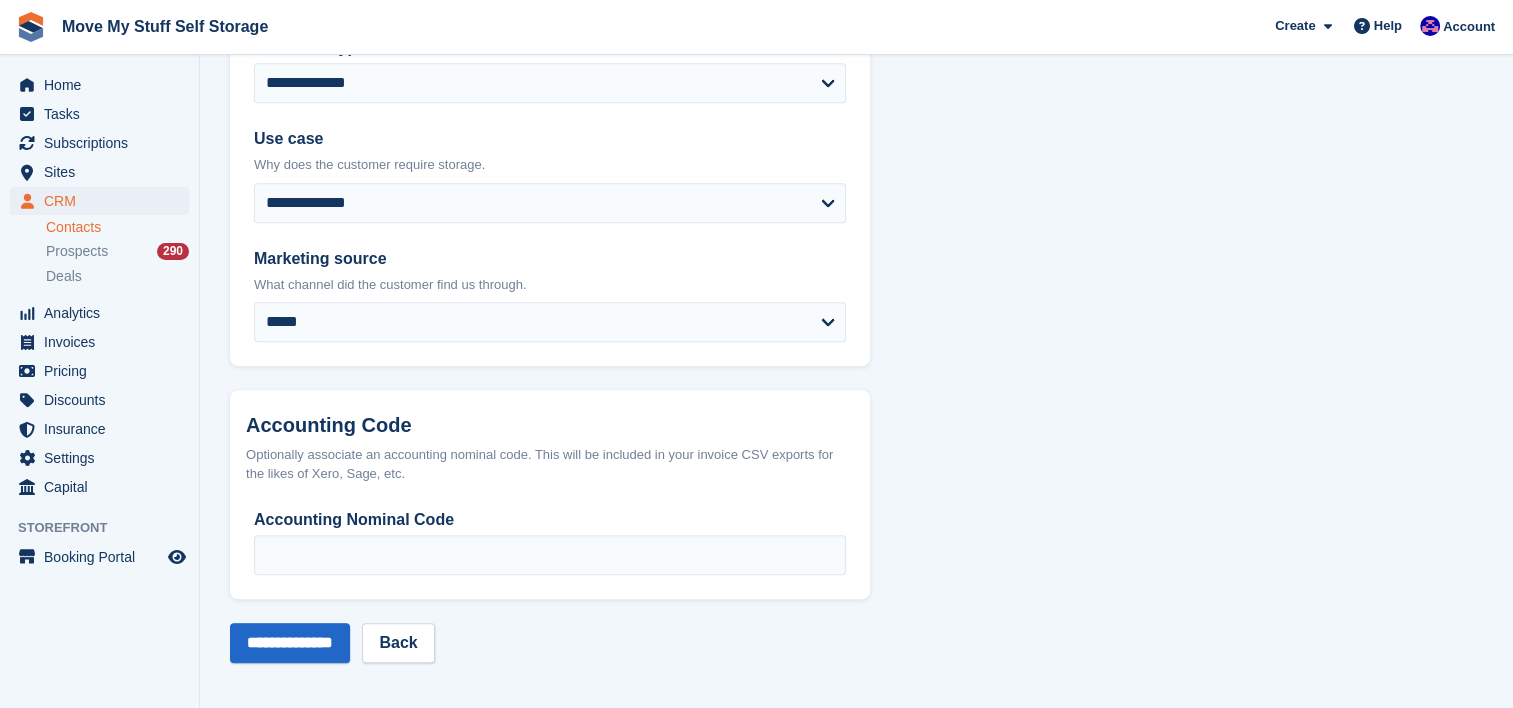 scroll, scrollTop: 1055, scrollLeft: 0, axis: vertical 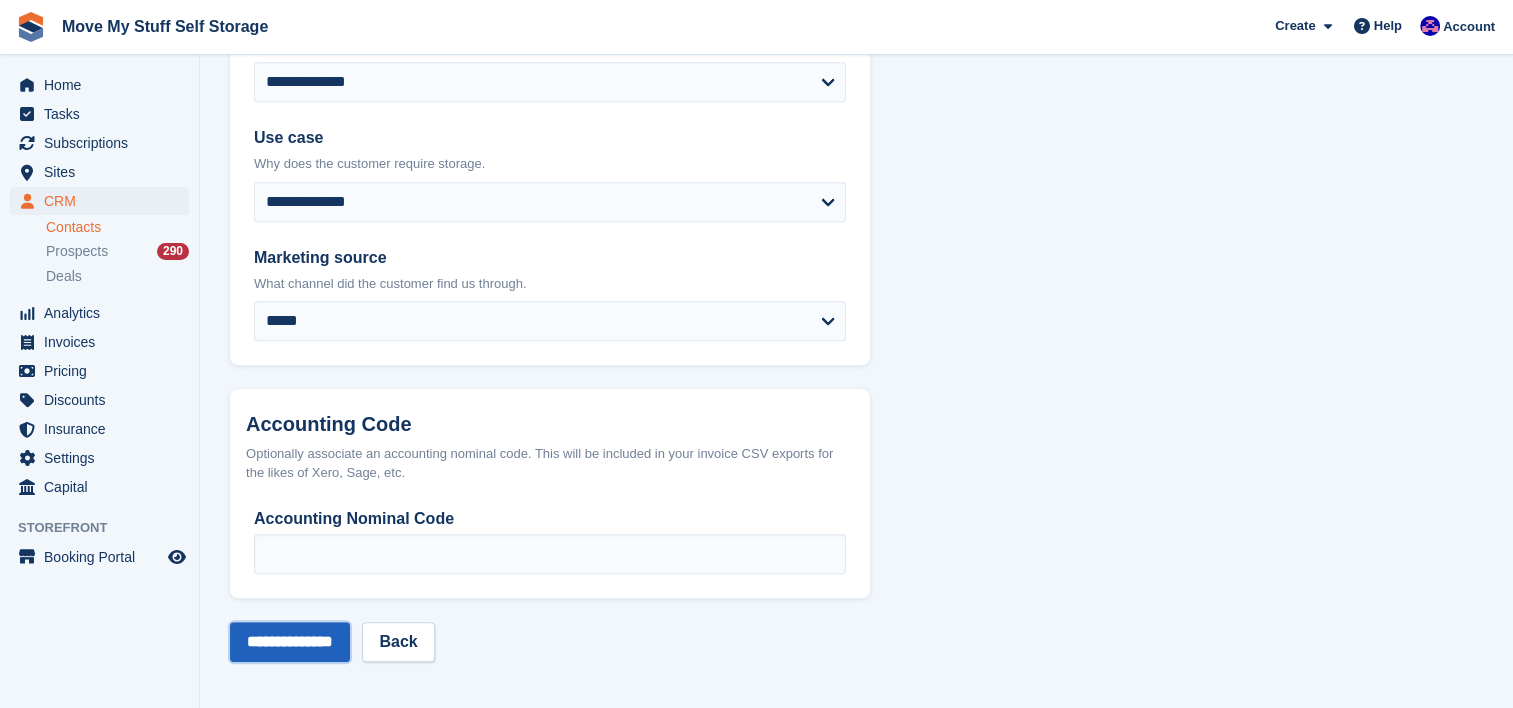 click on "**********" at bounding box center [290, 642] 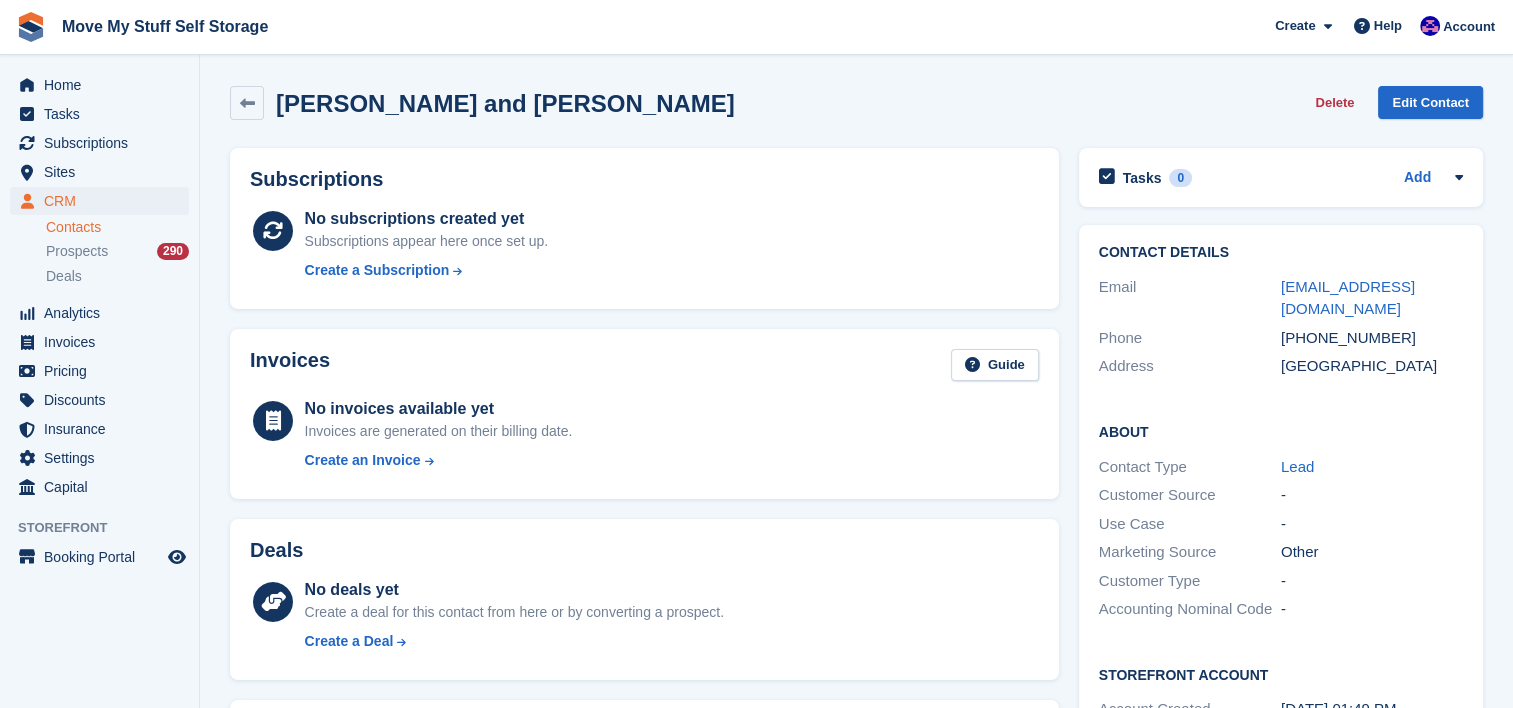 scroll, scrollTop: 455, scrollLeft: 0, axis: vertical 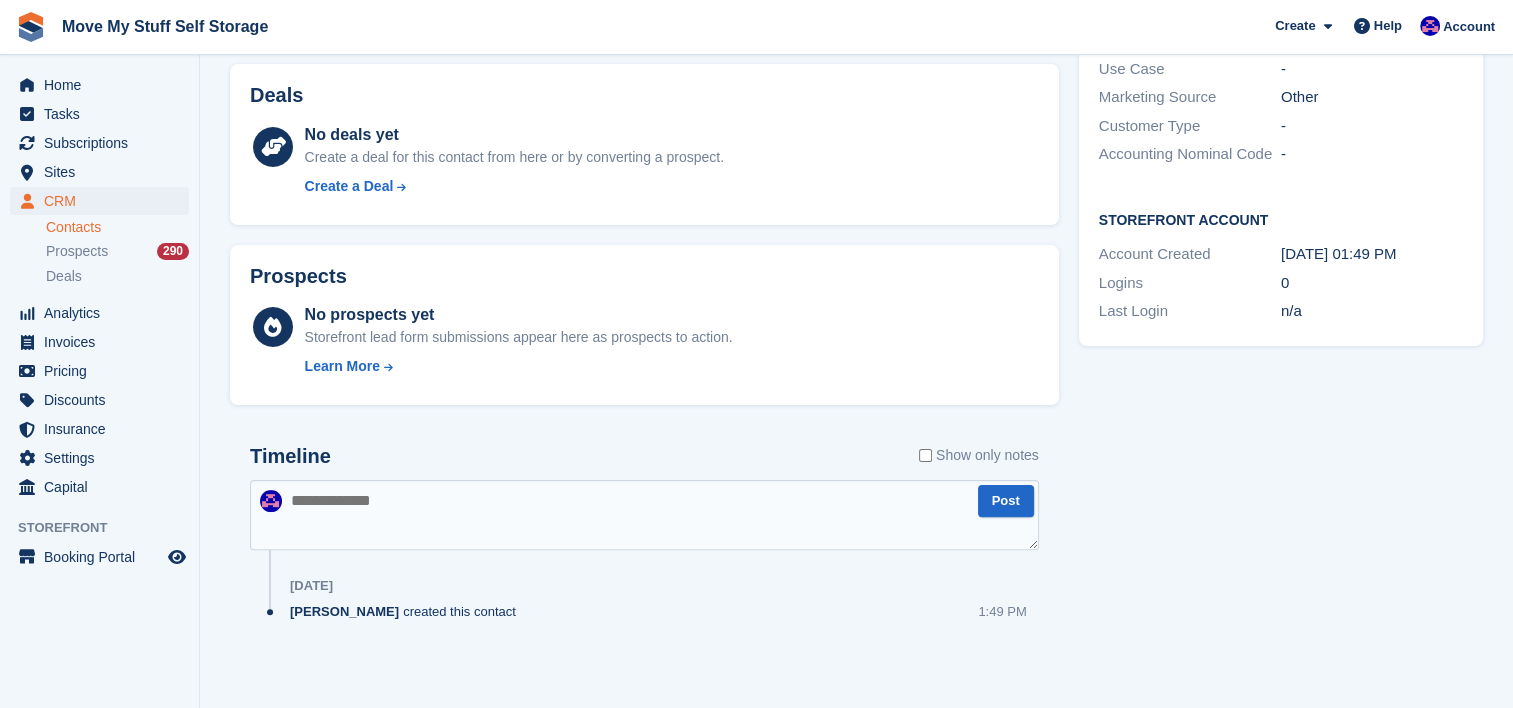 click at bounding box center [644, 515] 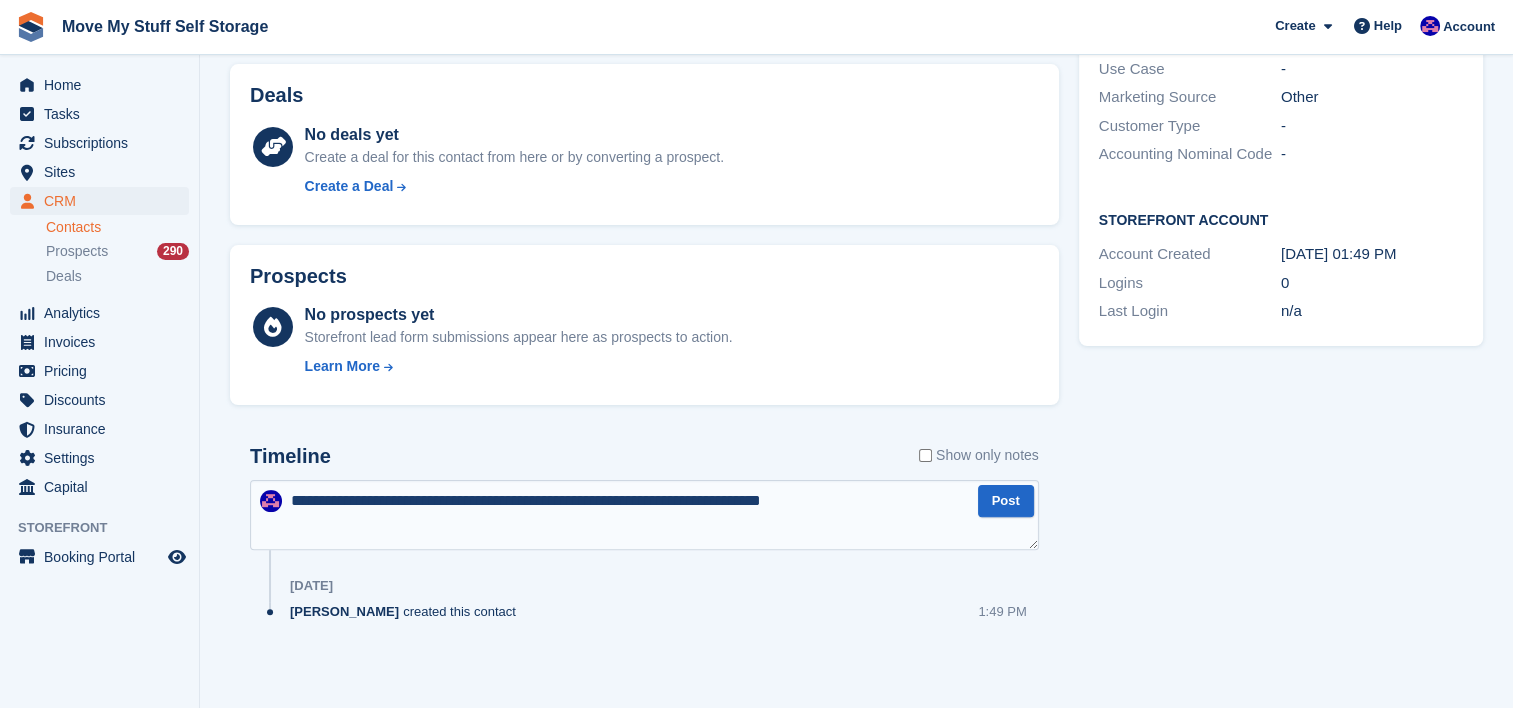 type on "**********" 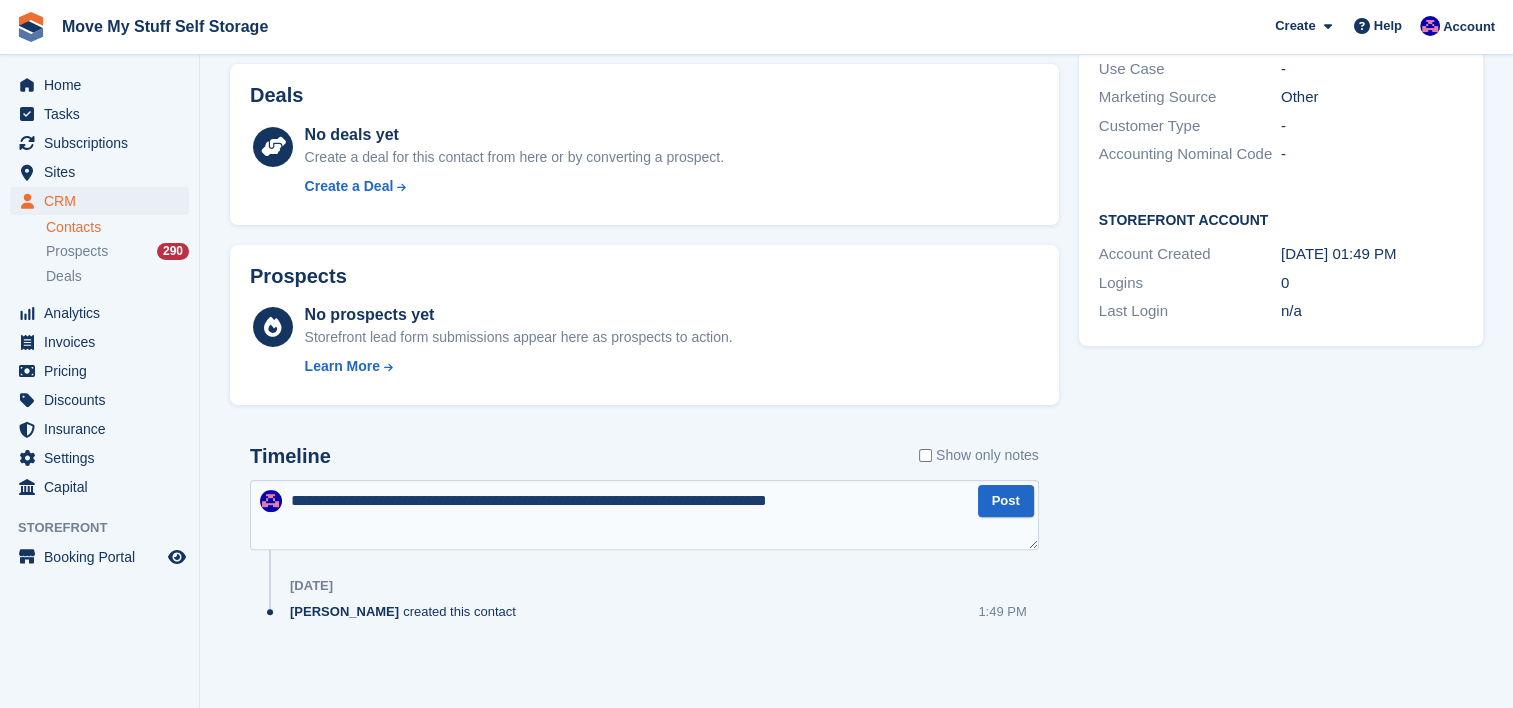 type 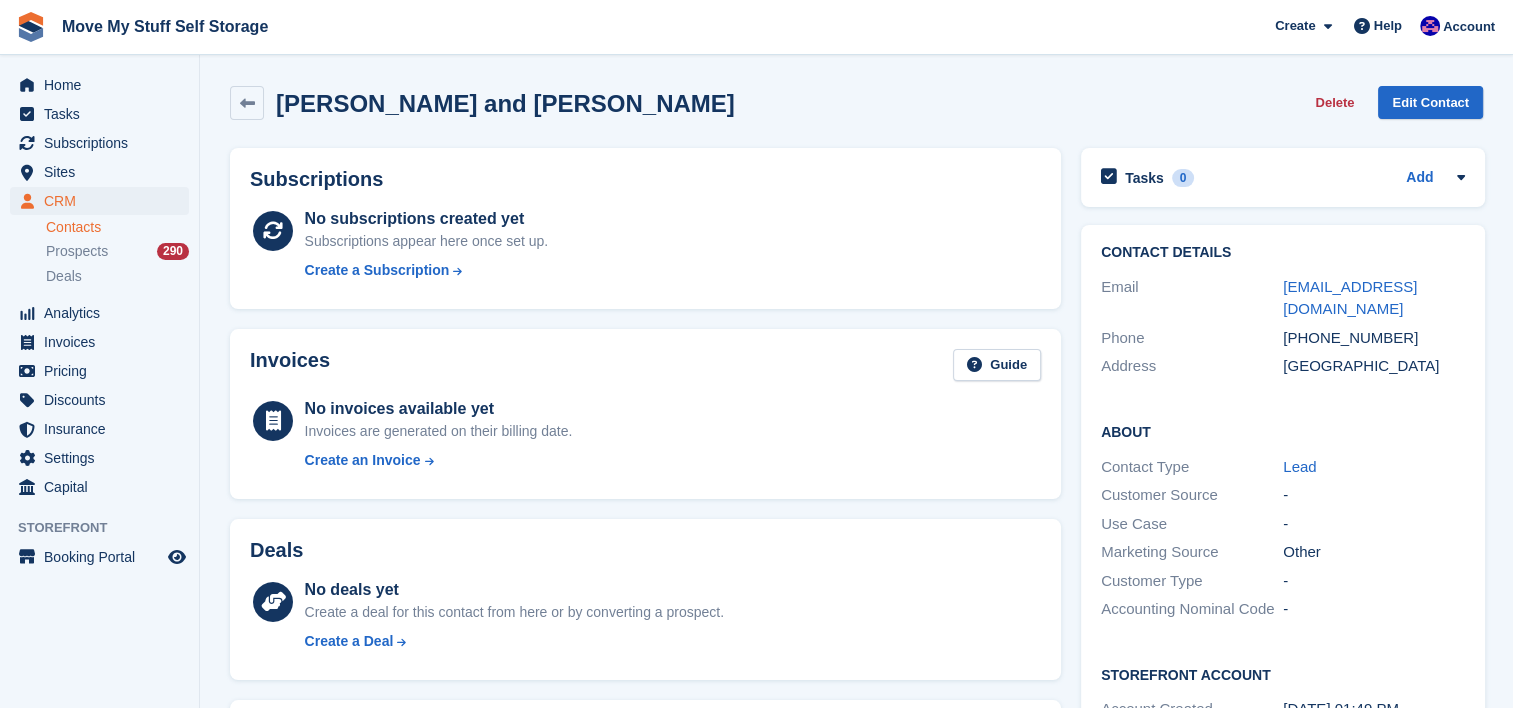scroll, scrollTop: 0, scrollLeft: 0, axis: both 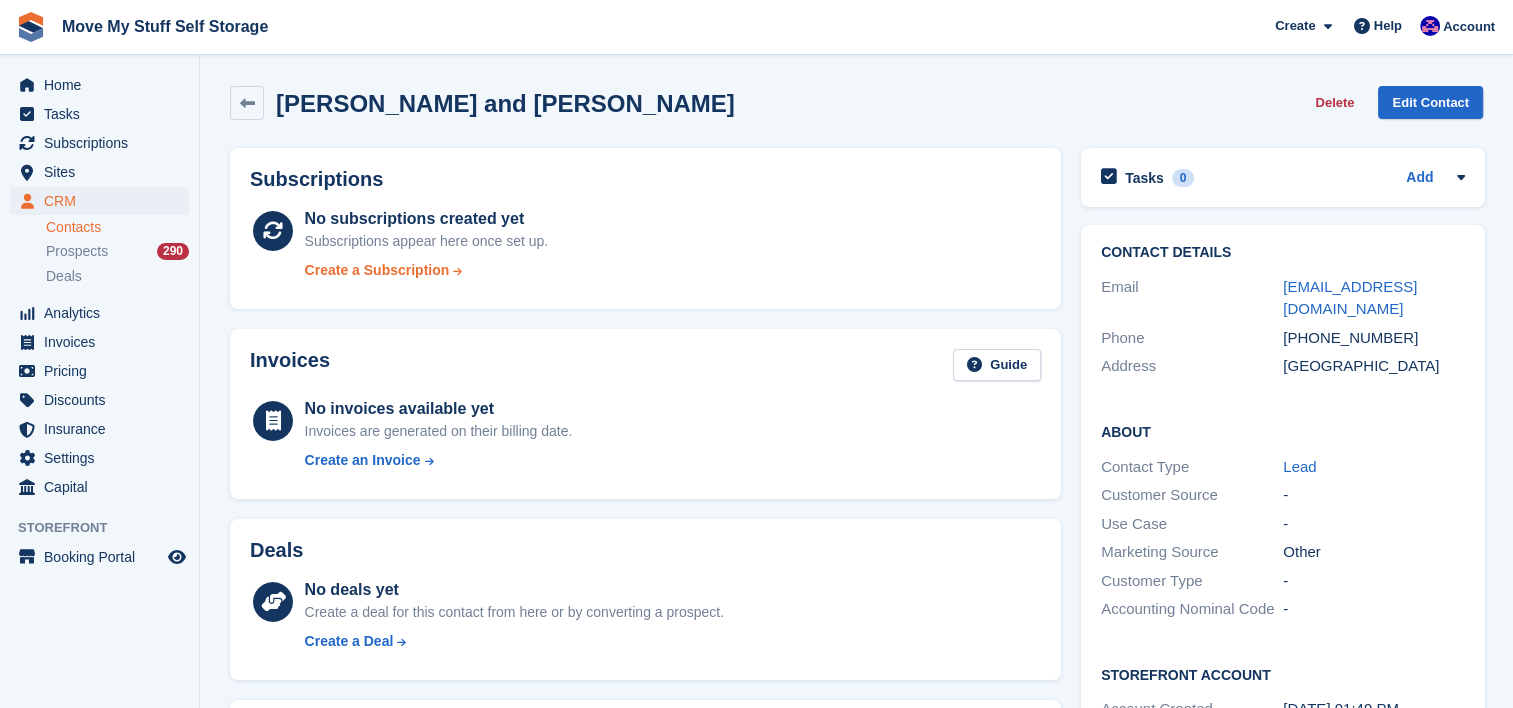 click at bounding box center (457, 270) 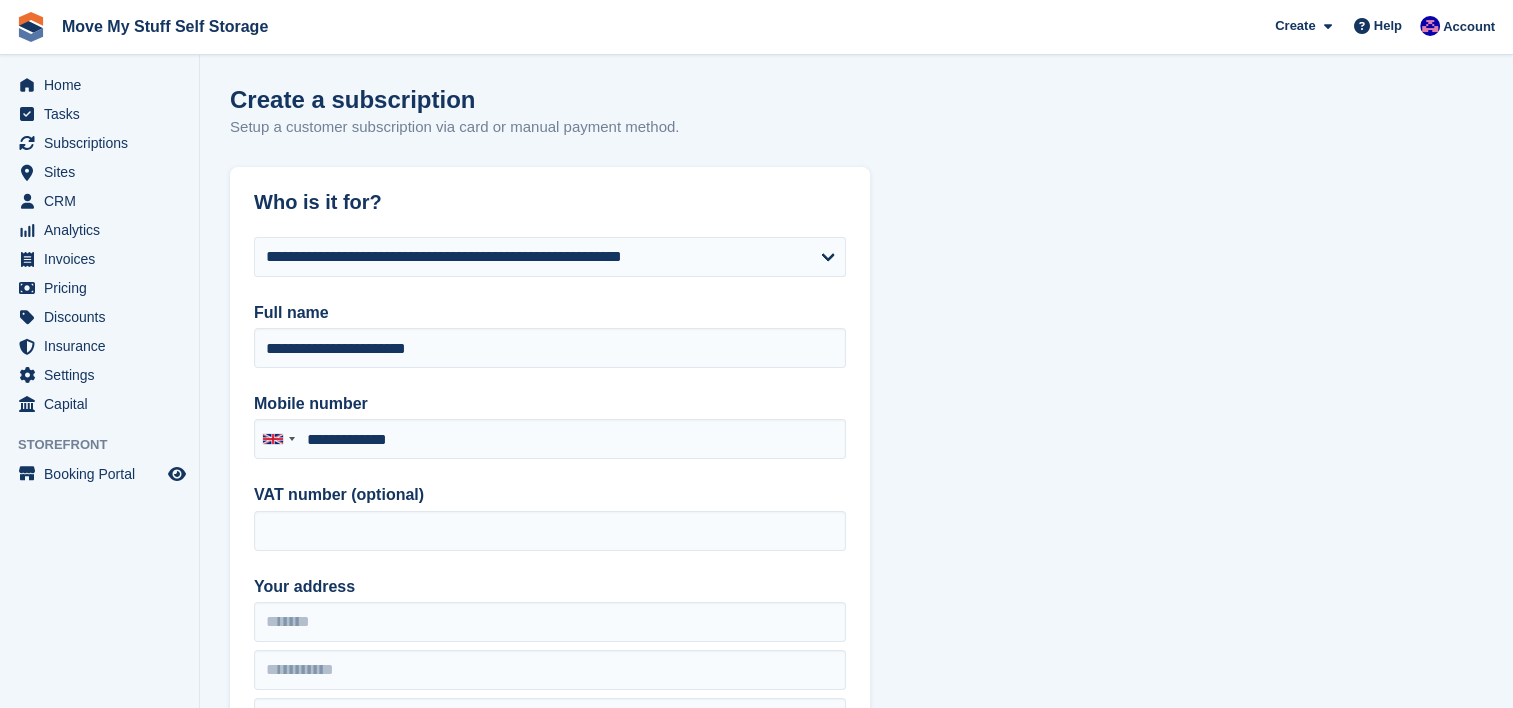 type on "**********" 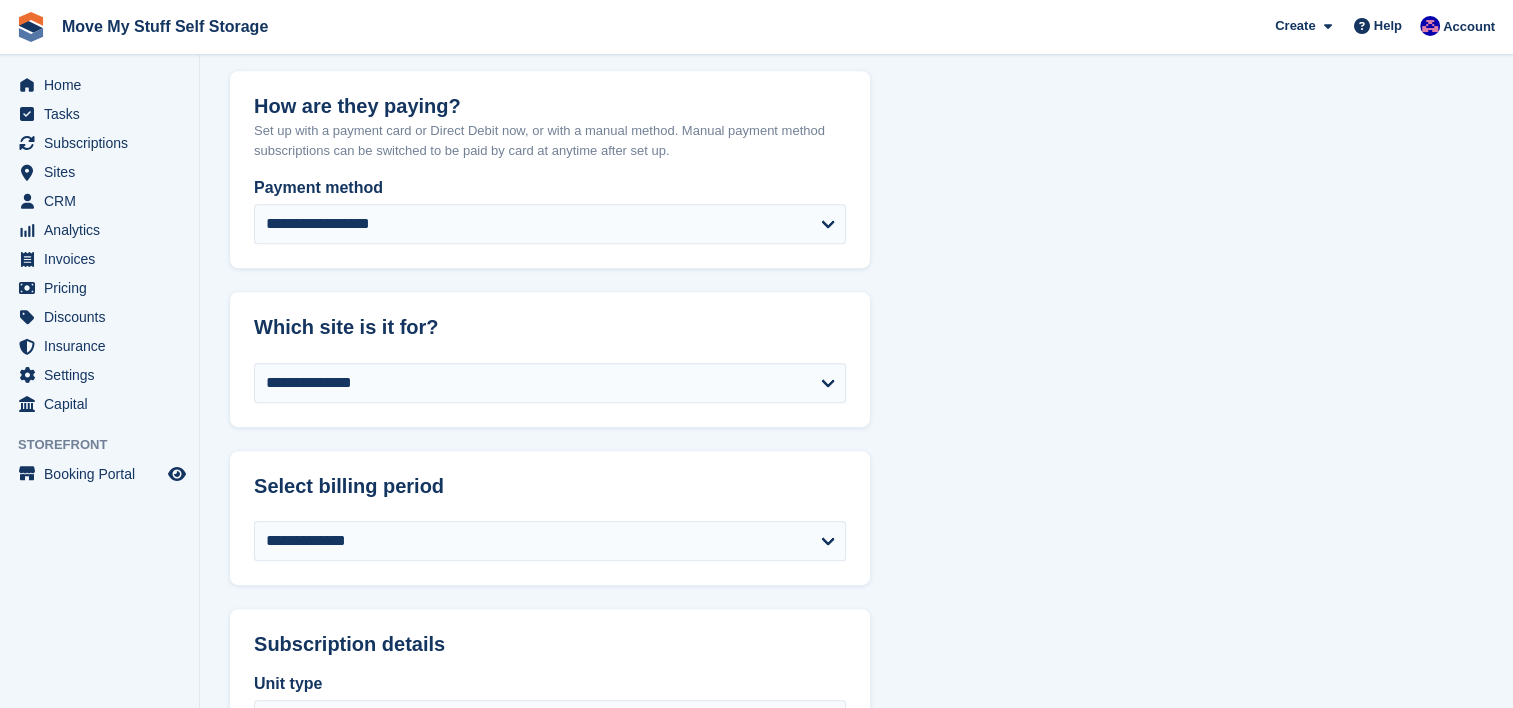 scroll, scrollTop: 997, scrollLeft: 0, axis: vertical 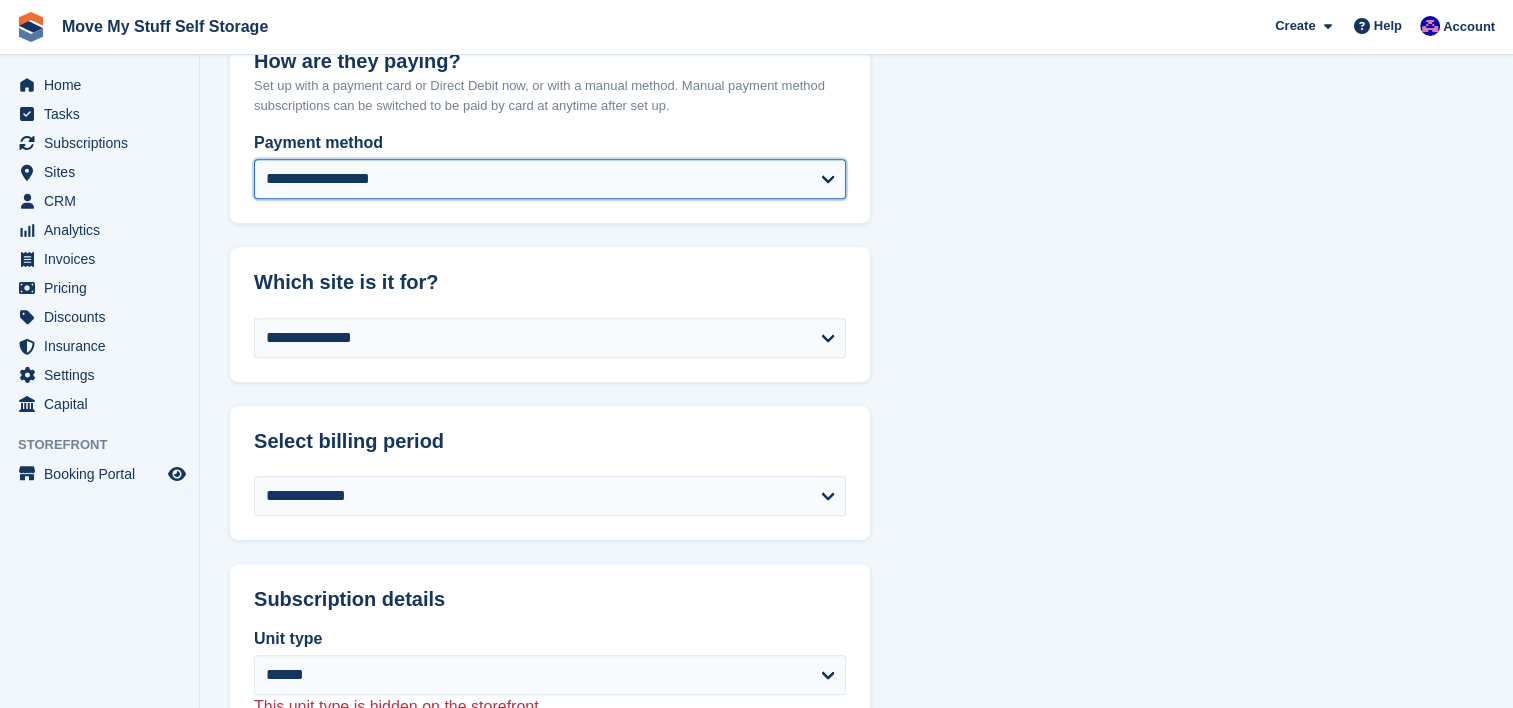 click on "**********" at bounding box center (550, 179) 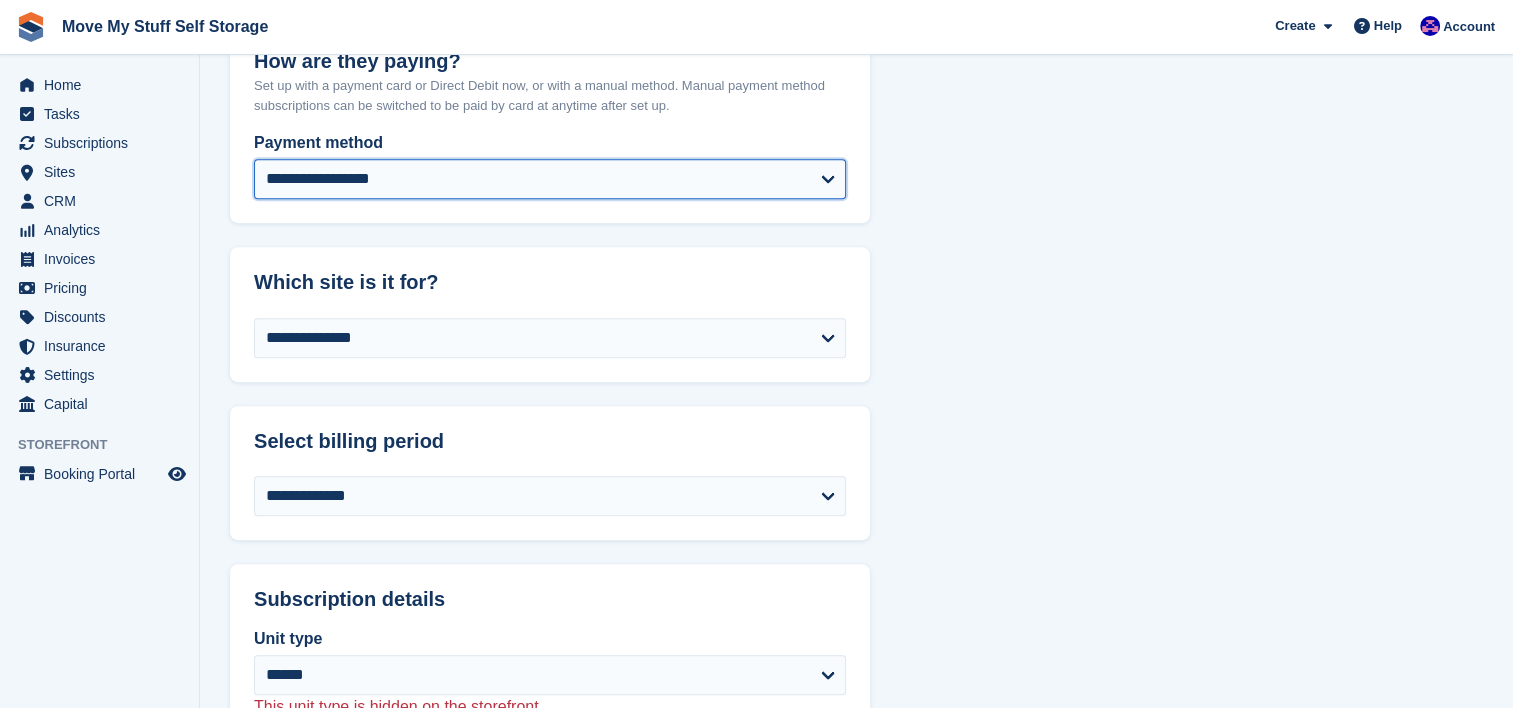 select on "*****" 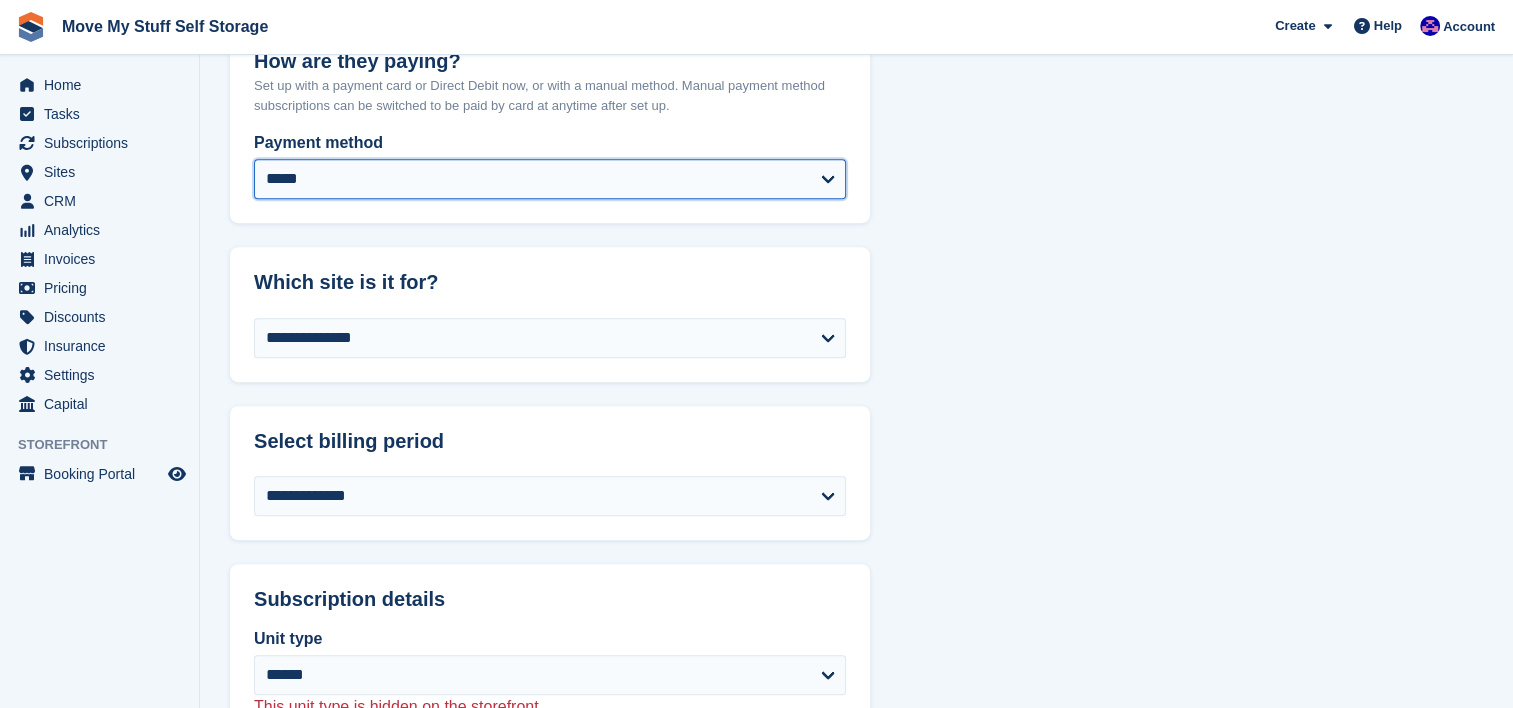 click on "**********" at bounding box center (550, 179) 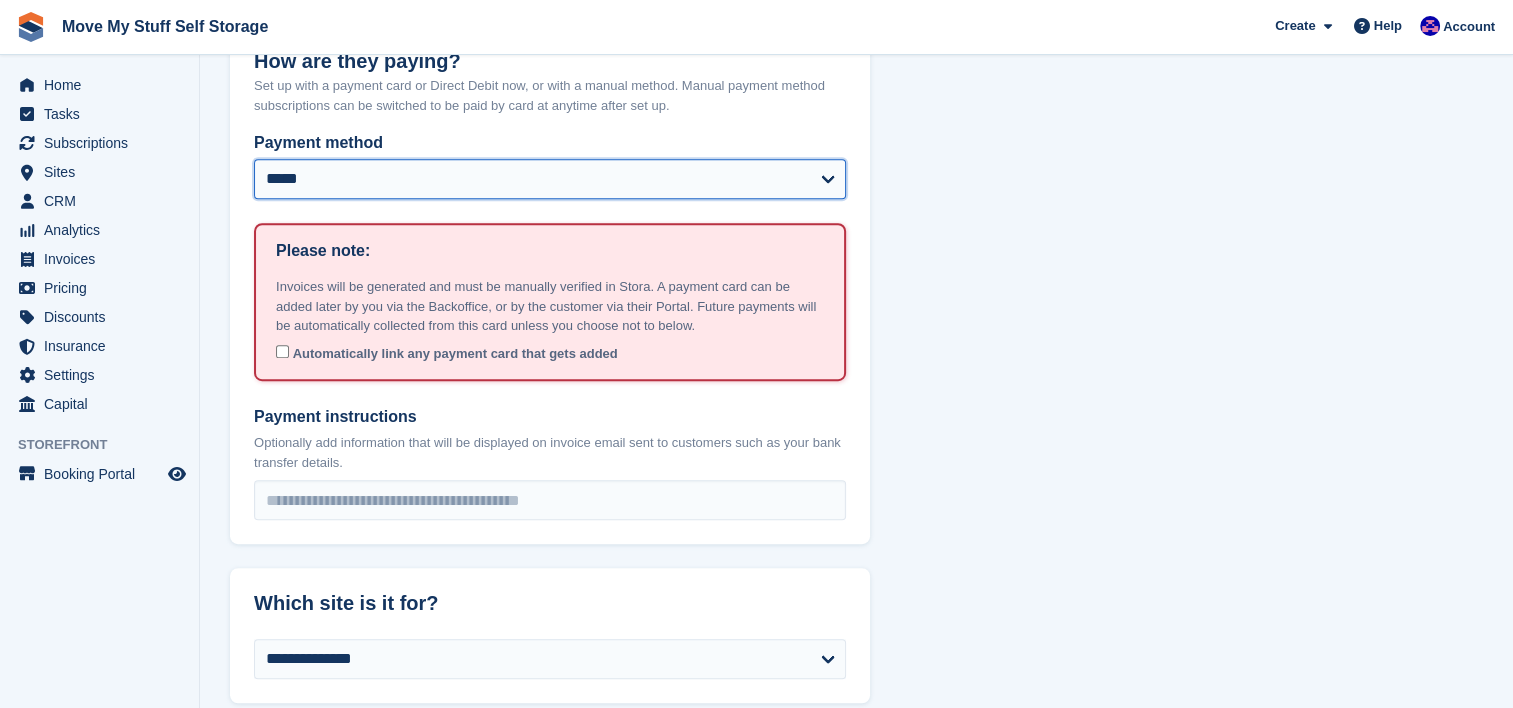type on "**********" 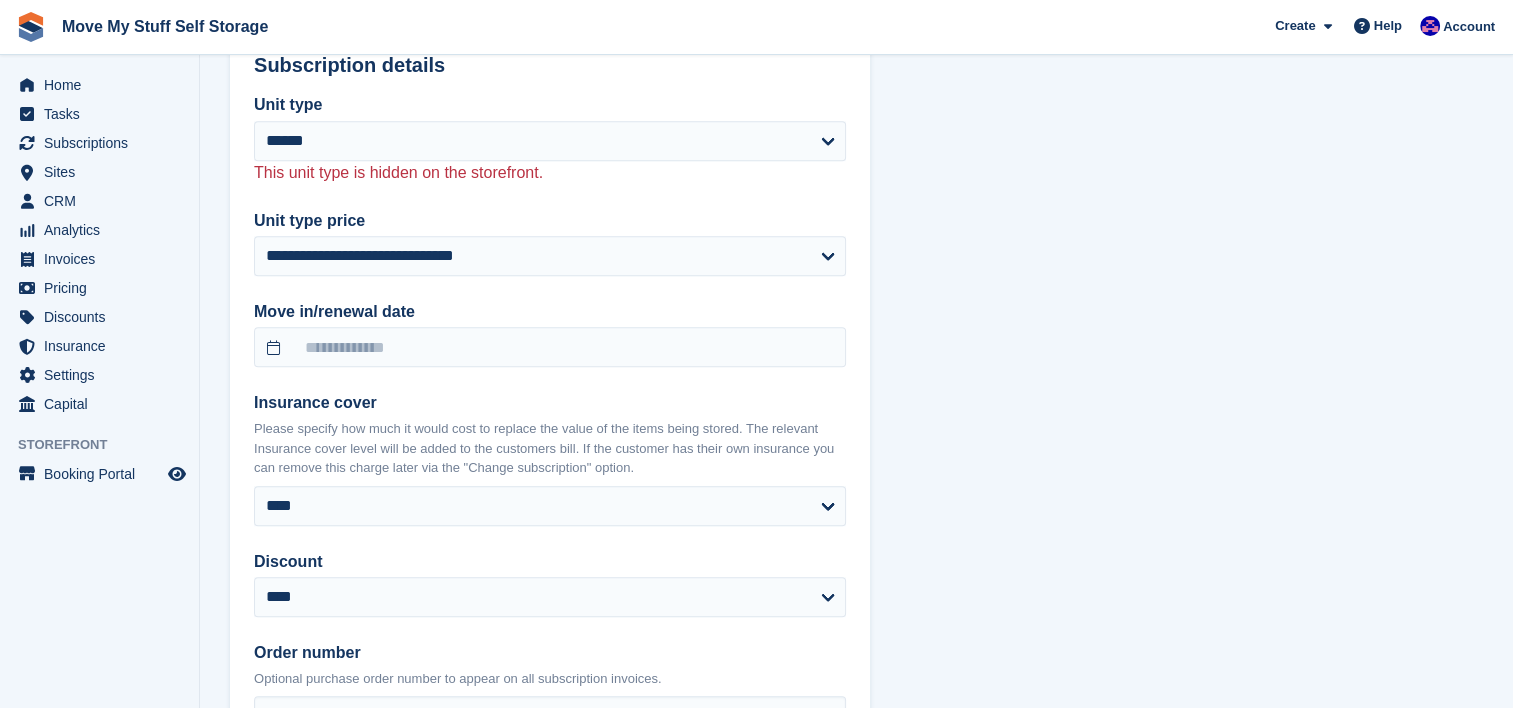 scroll, scrollTop: 1855, scrollLeft: 0, axis: vertical 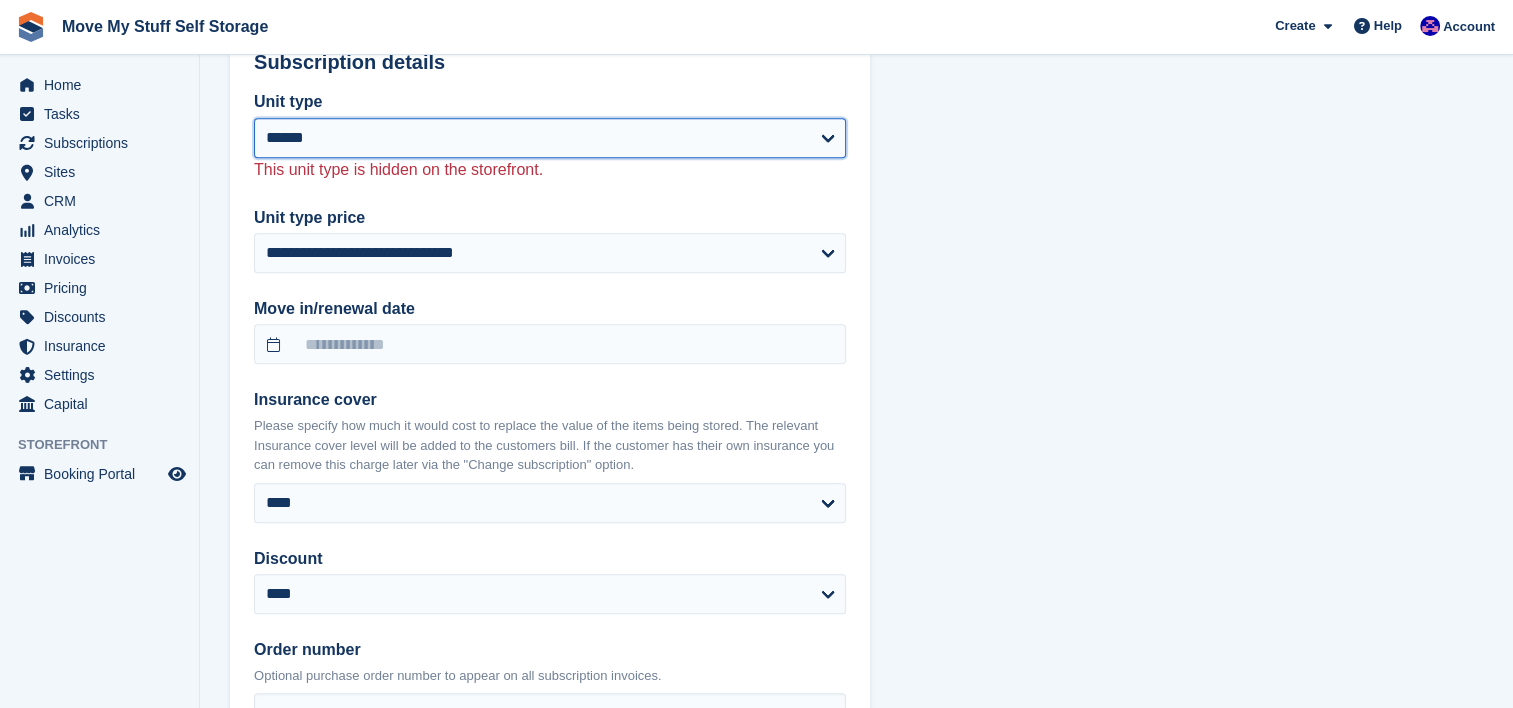 click on "**********" at bounding box center [550, 138] 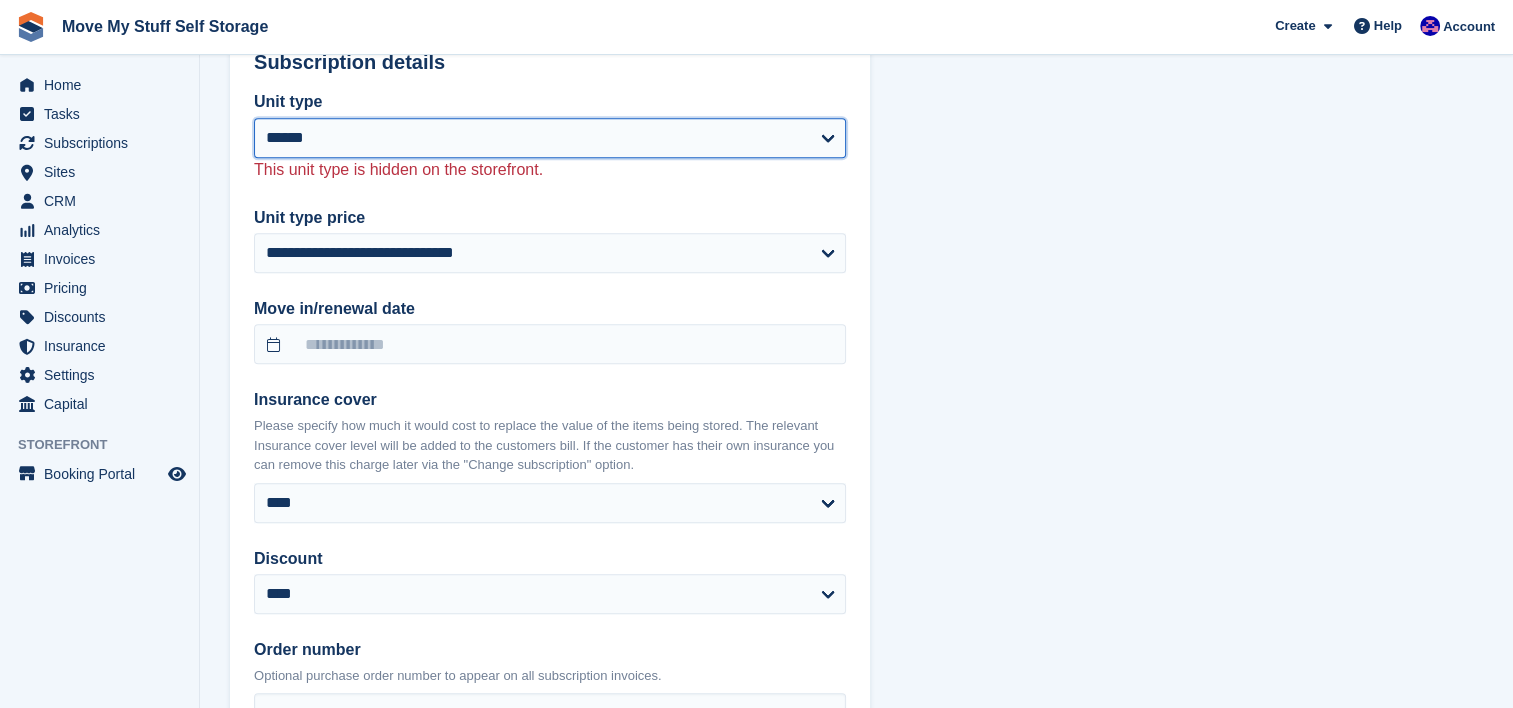 select on "****" 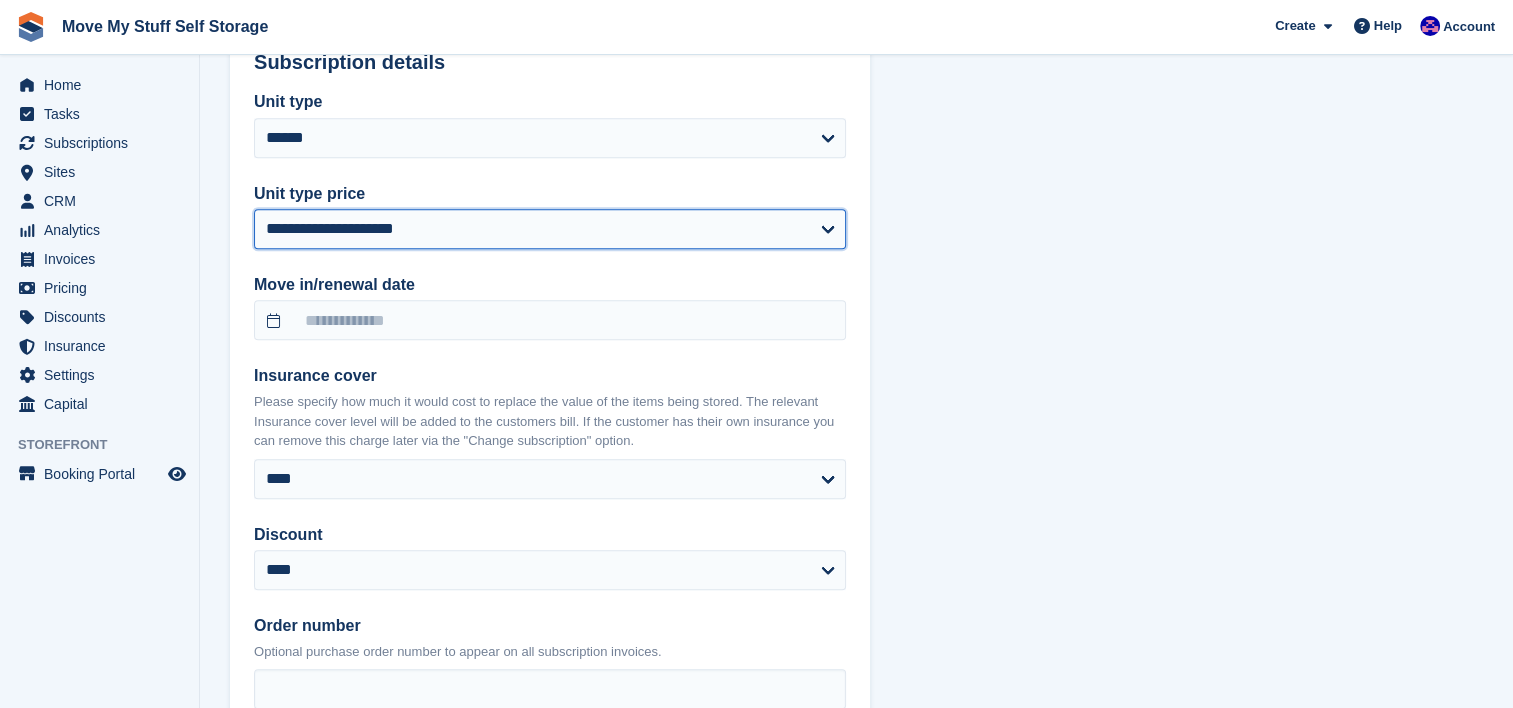 click on "**********" at bounding box center [550, 229] 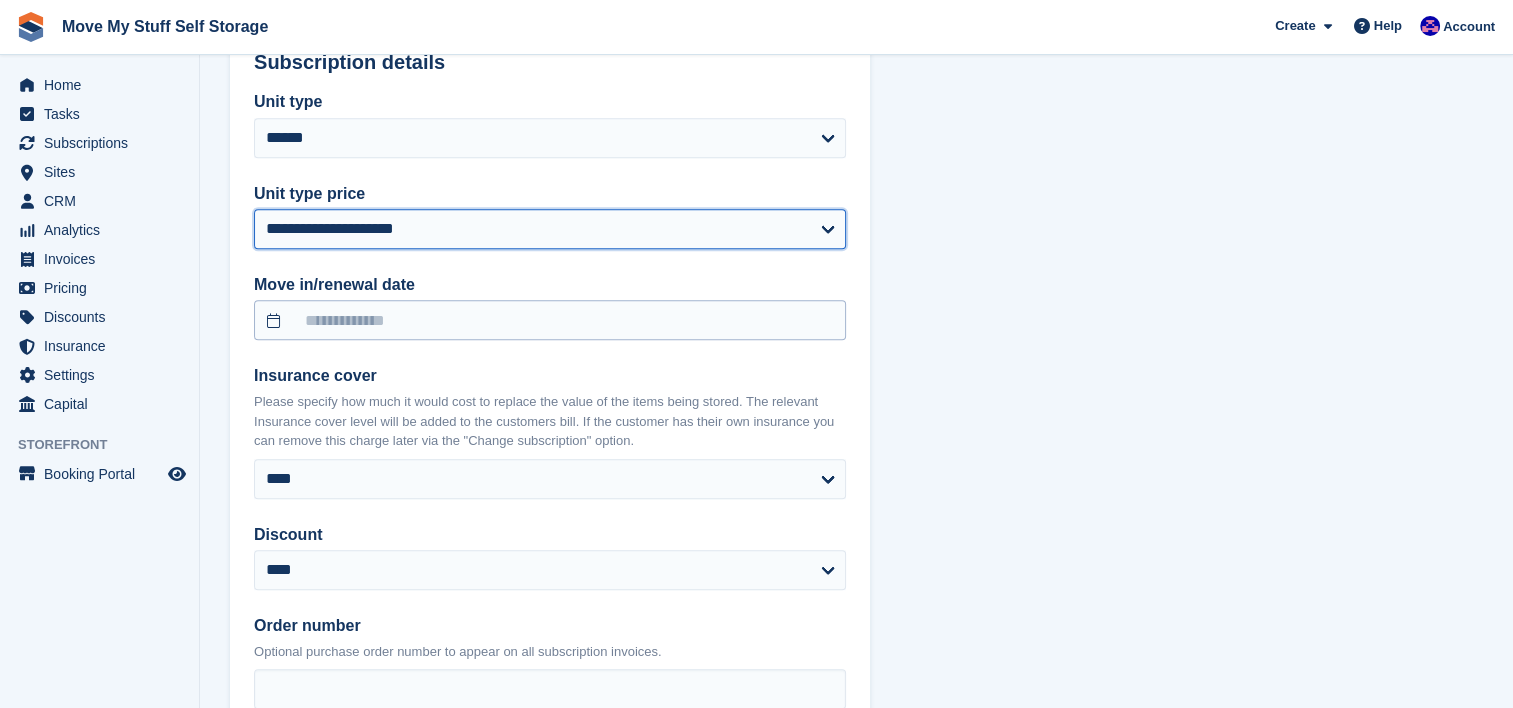 select on "******" 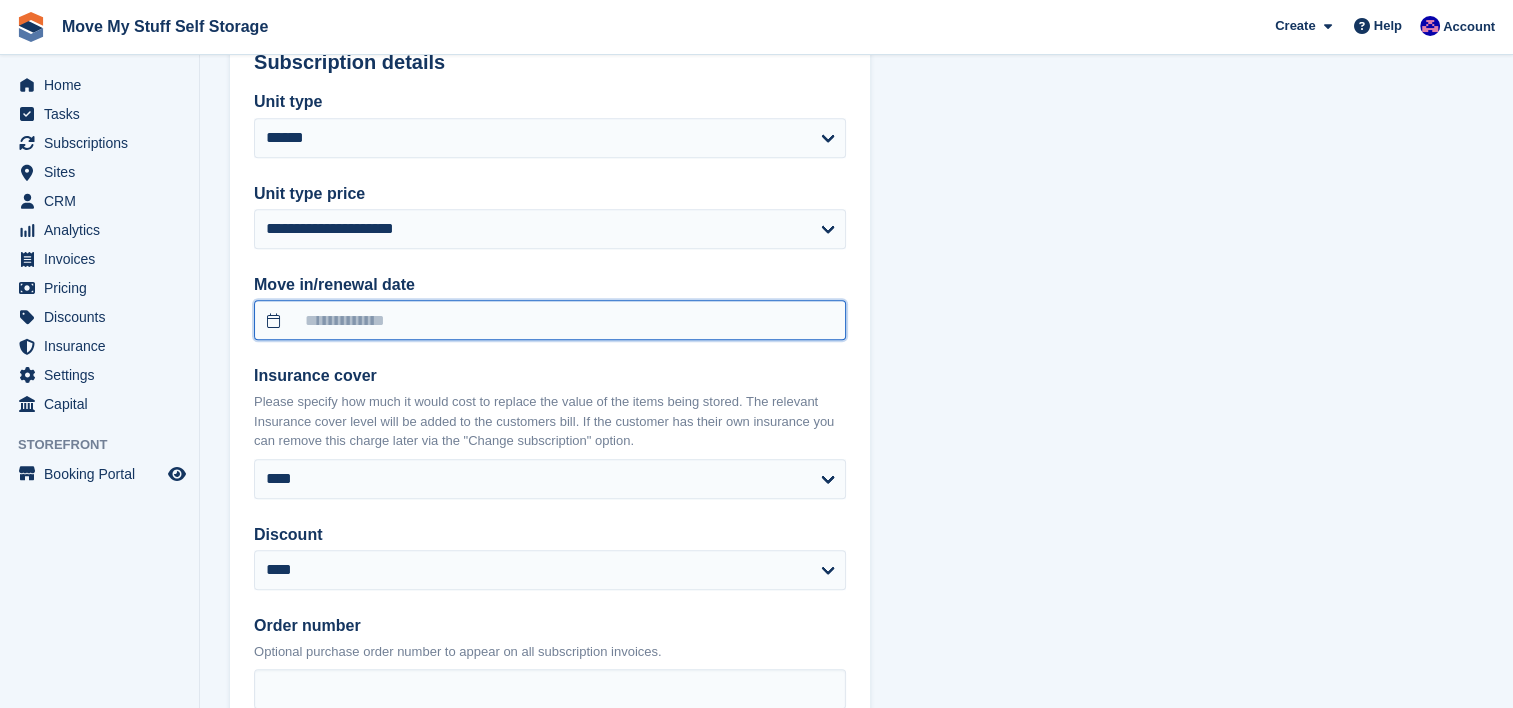 click at bounding box center [550, 320] 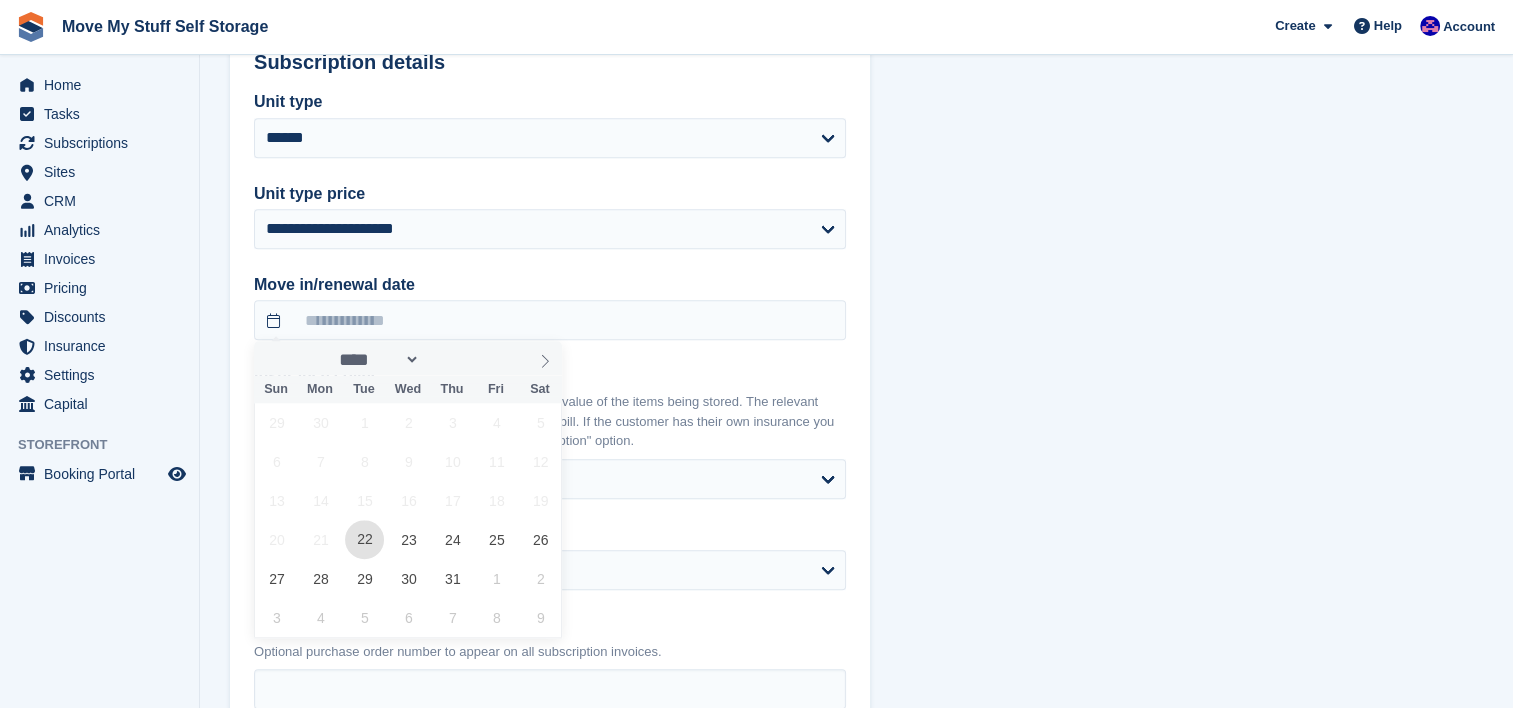 click on "22" at bounding box center (364, 539) 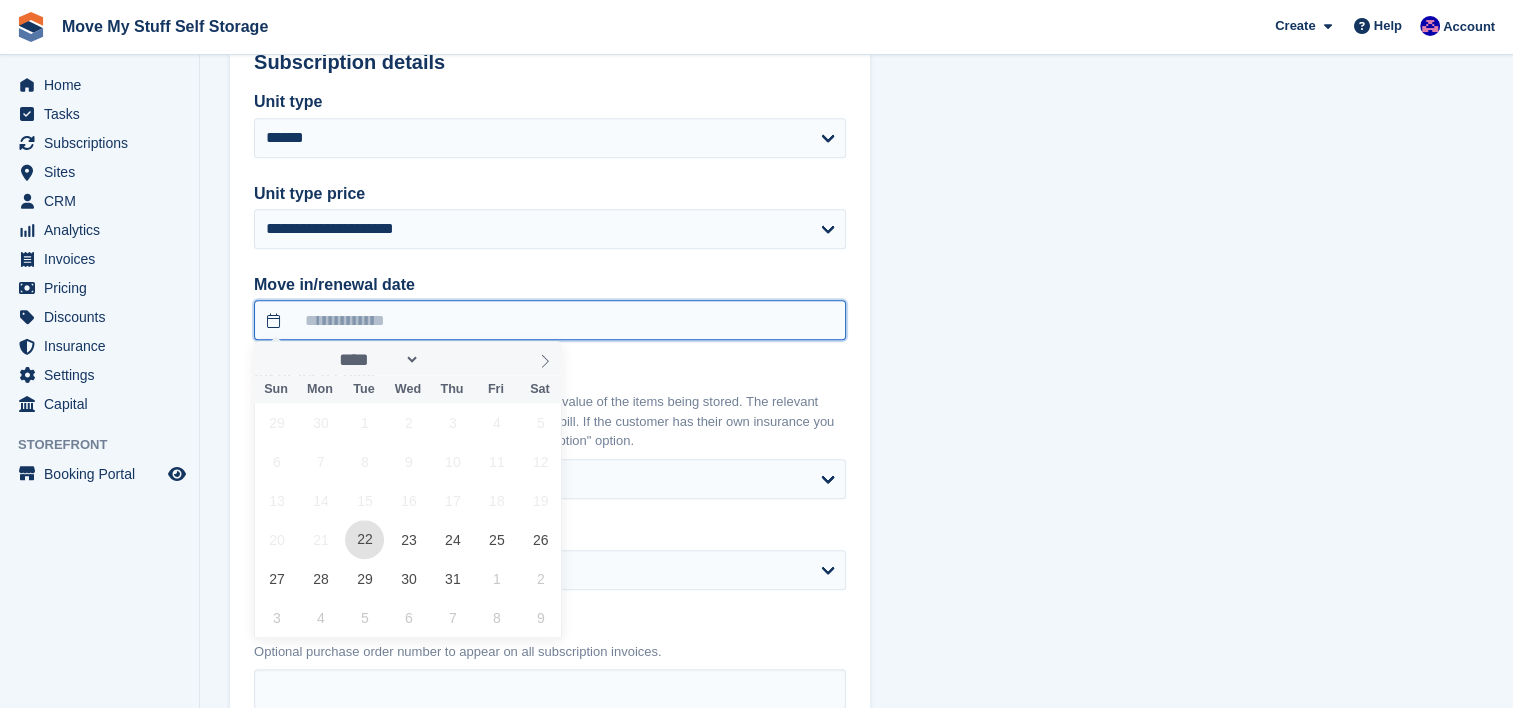 type on "**********" 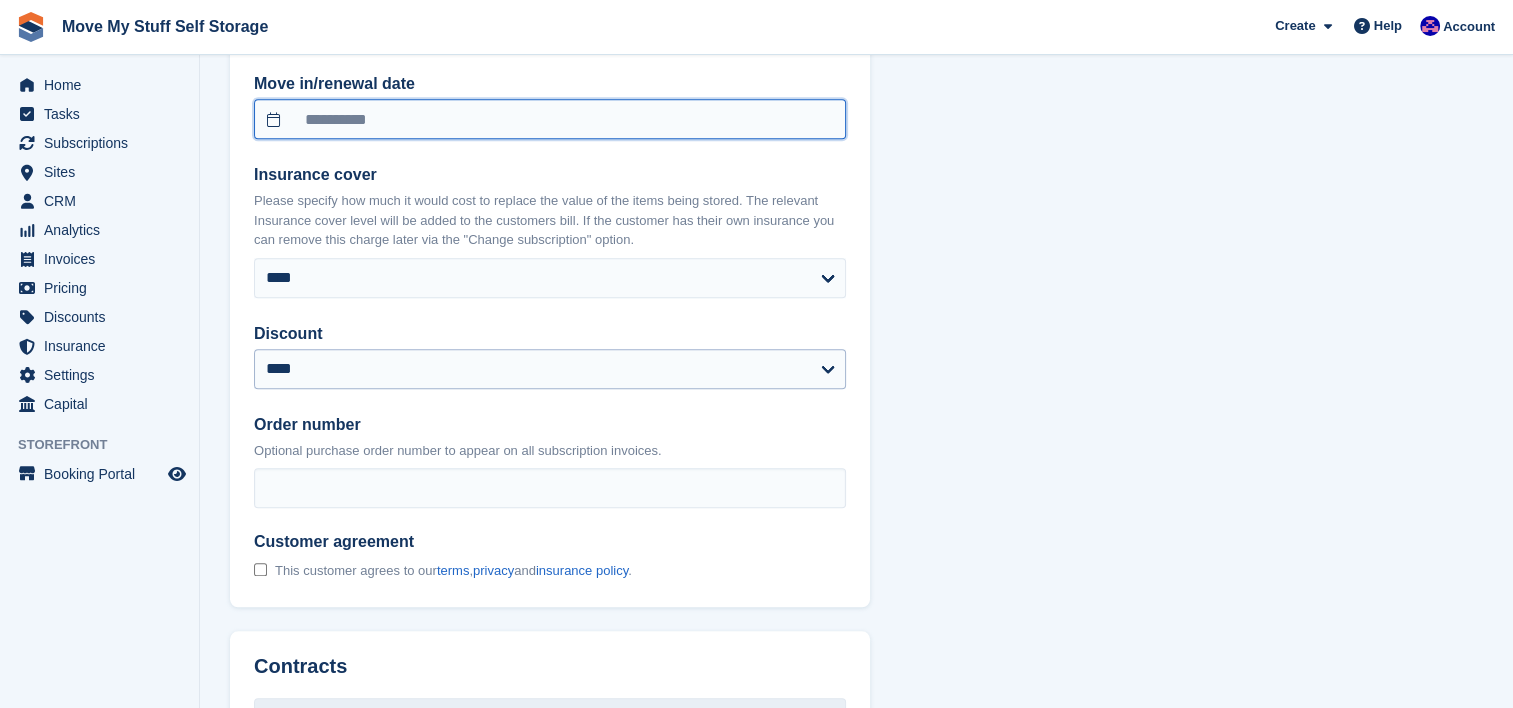 scroll, scrollTop: 2085, scrollLeft: 0, axis: vertical 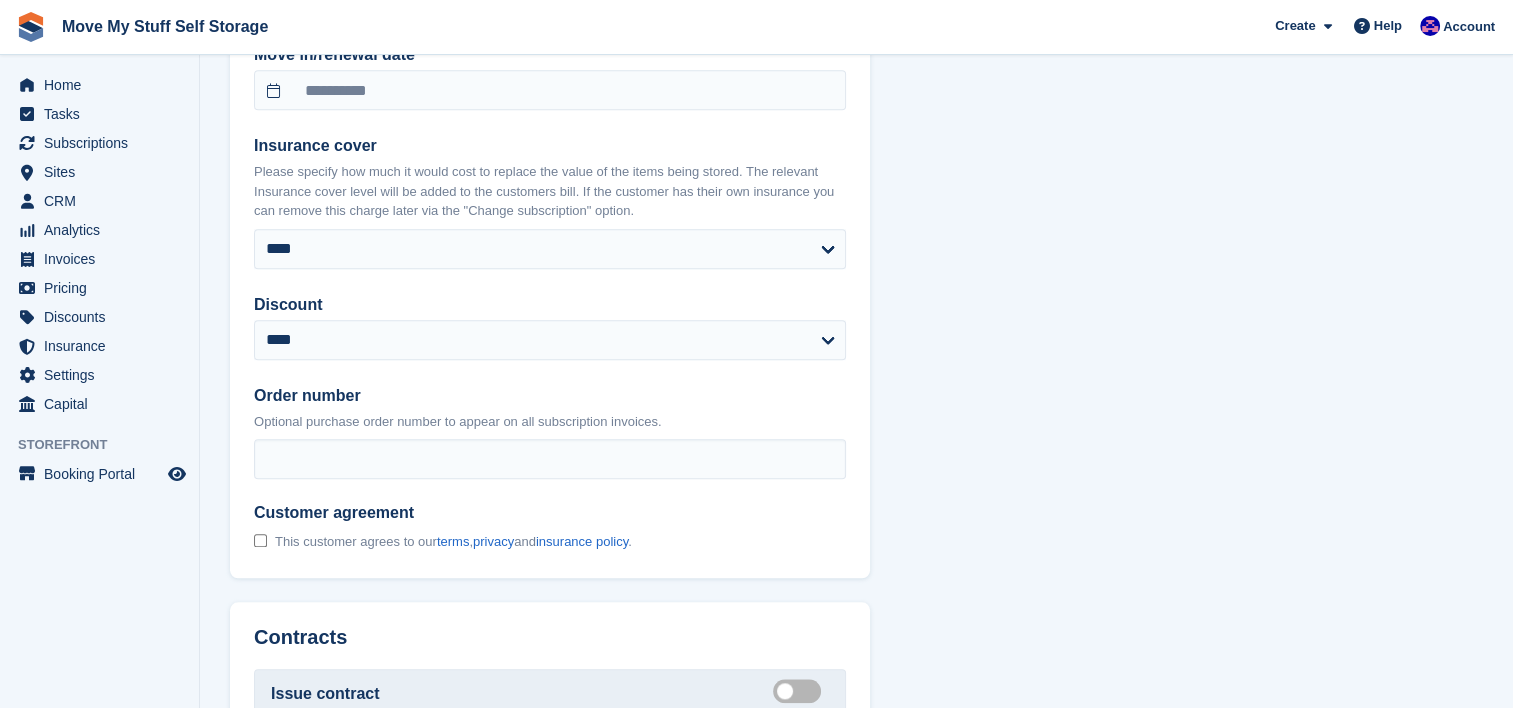 click on "**********" at bounding box center [550, 326] 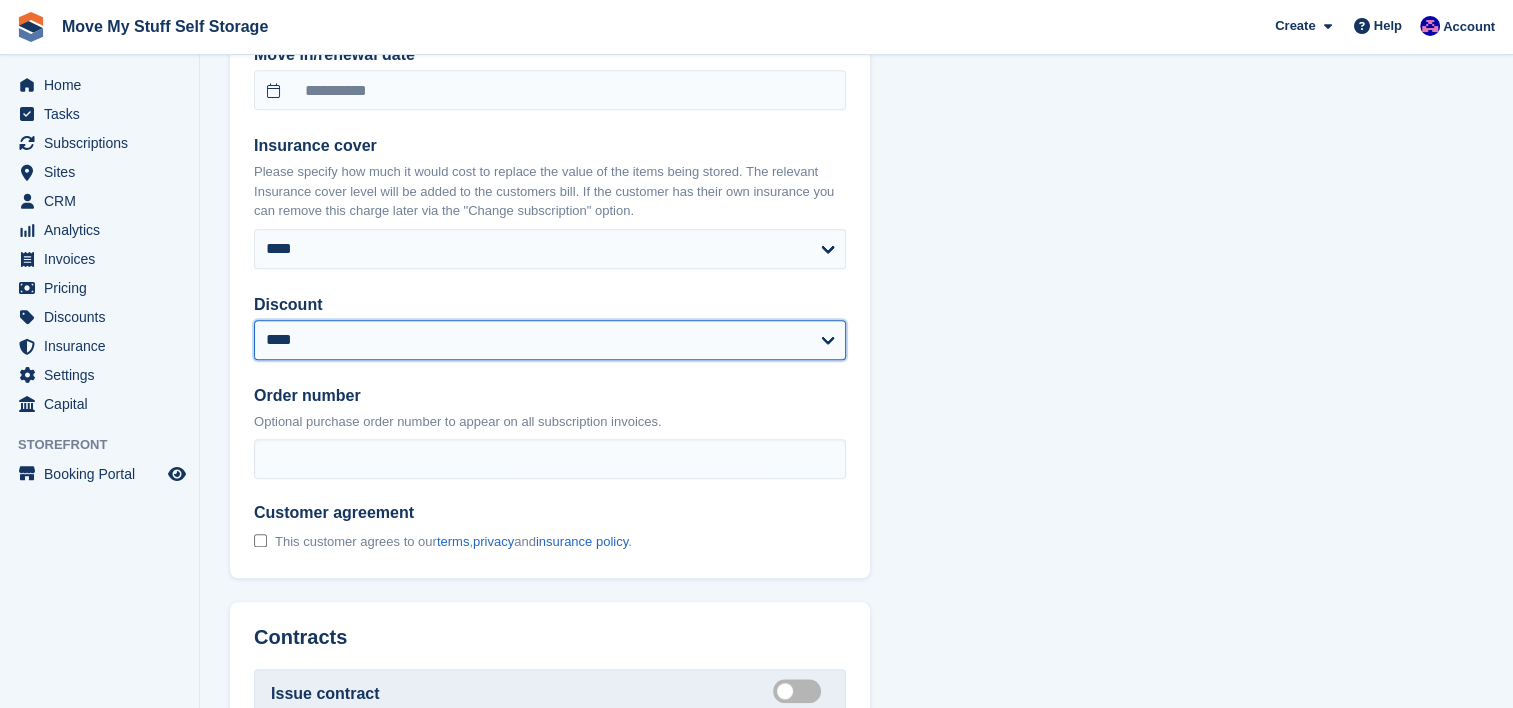 click on "**********" at bounding box center [550, 340] 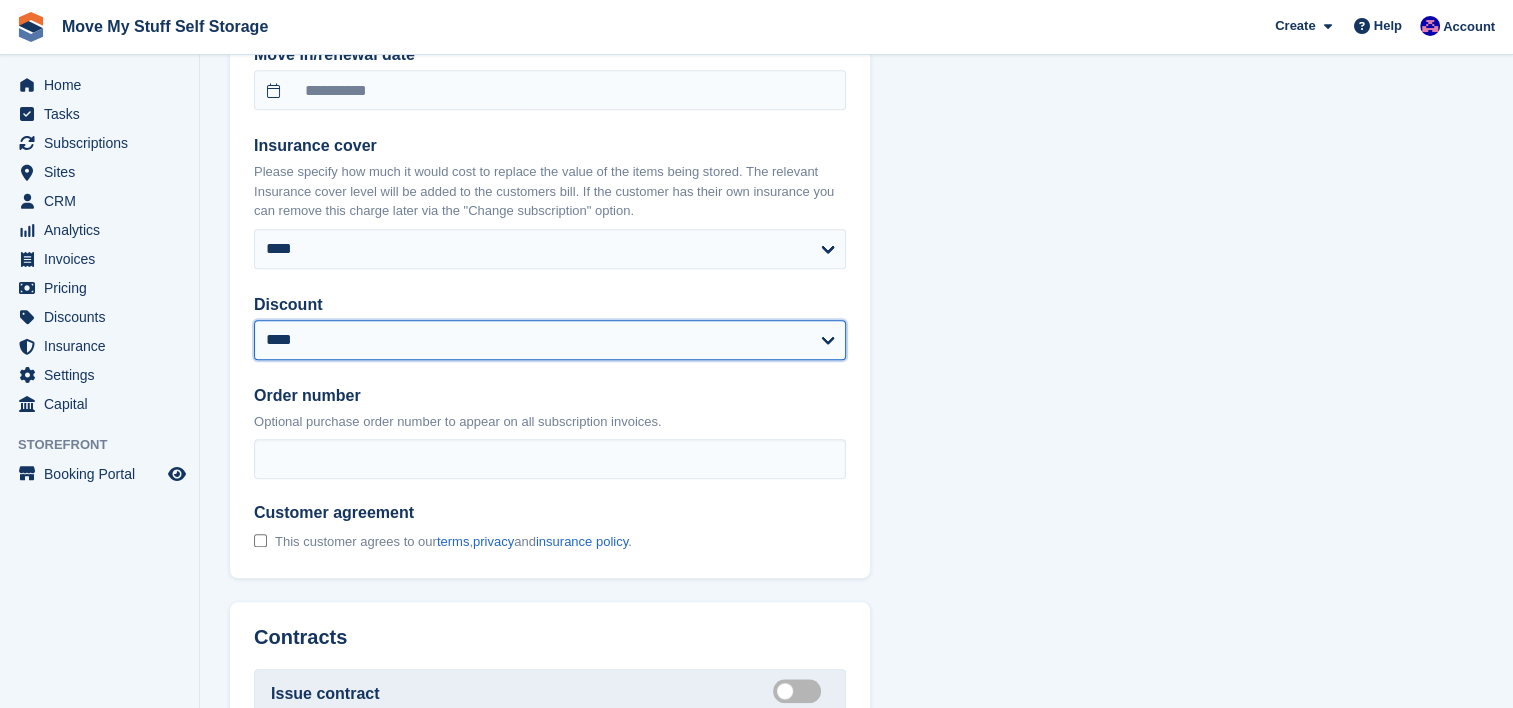 select on "***" 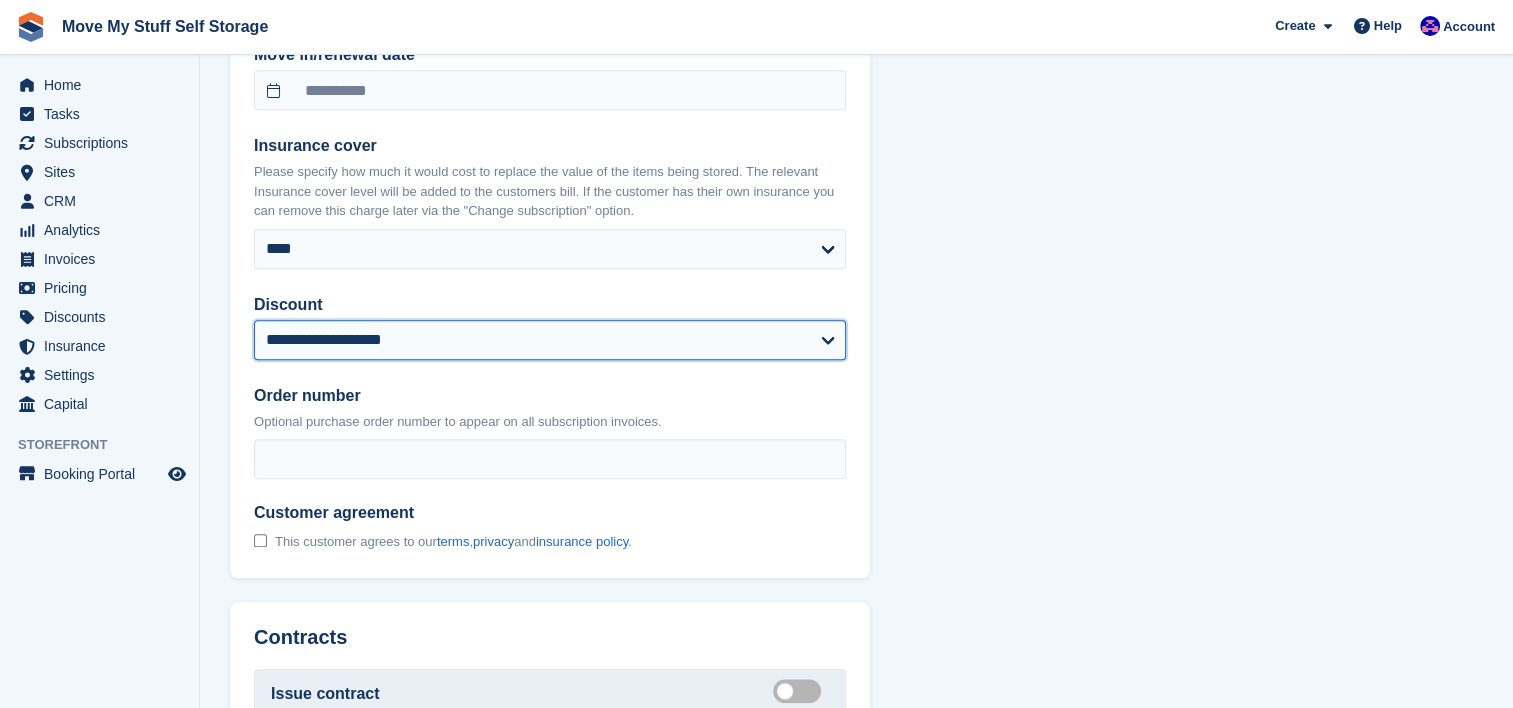 click on "**********" at bounding box center [550, 340] 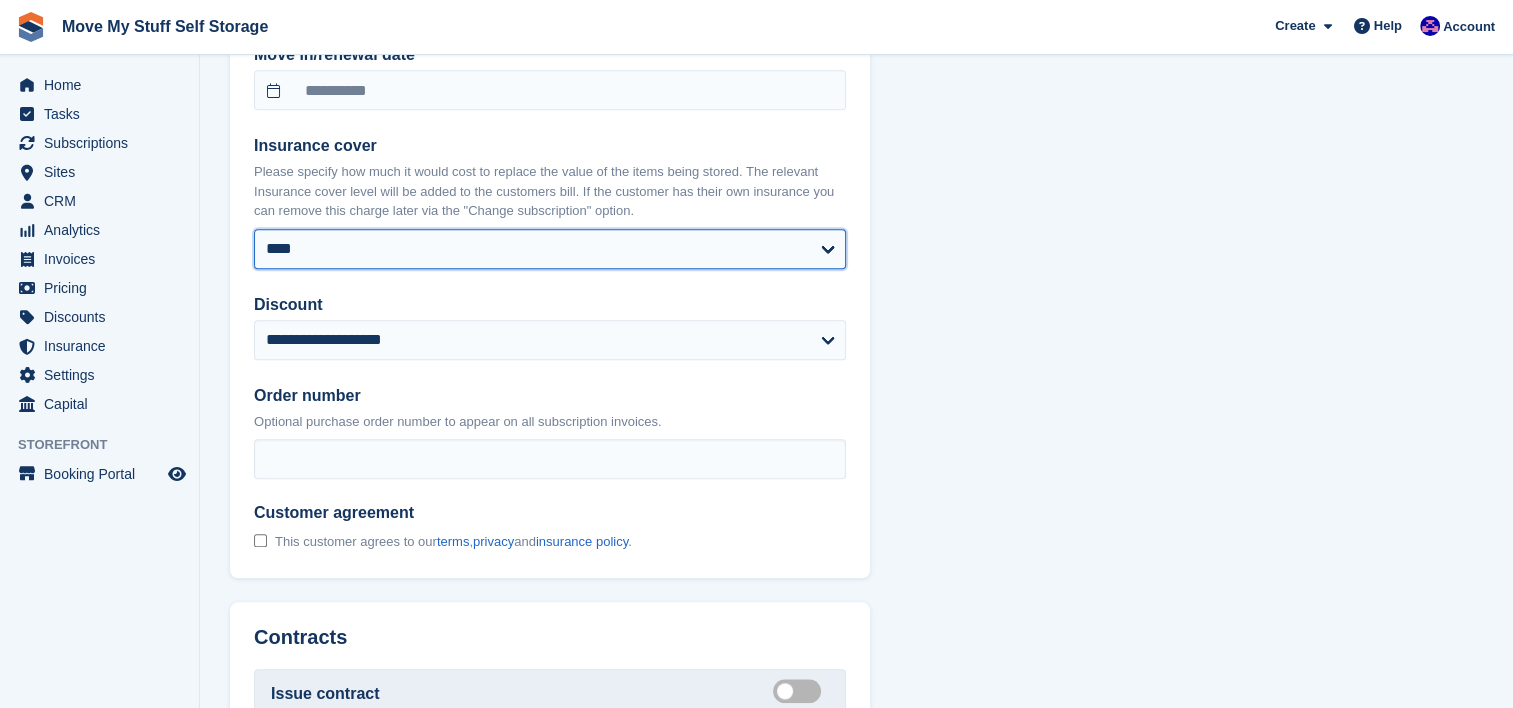click on "****
******
******
******
******
******
******
******
******
*******
*******
*******
*******
*******
*******
*******
*******
*******
*******
*******
*******
*******
*******
*******
*******" at bounding box center (550, 249) 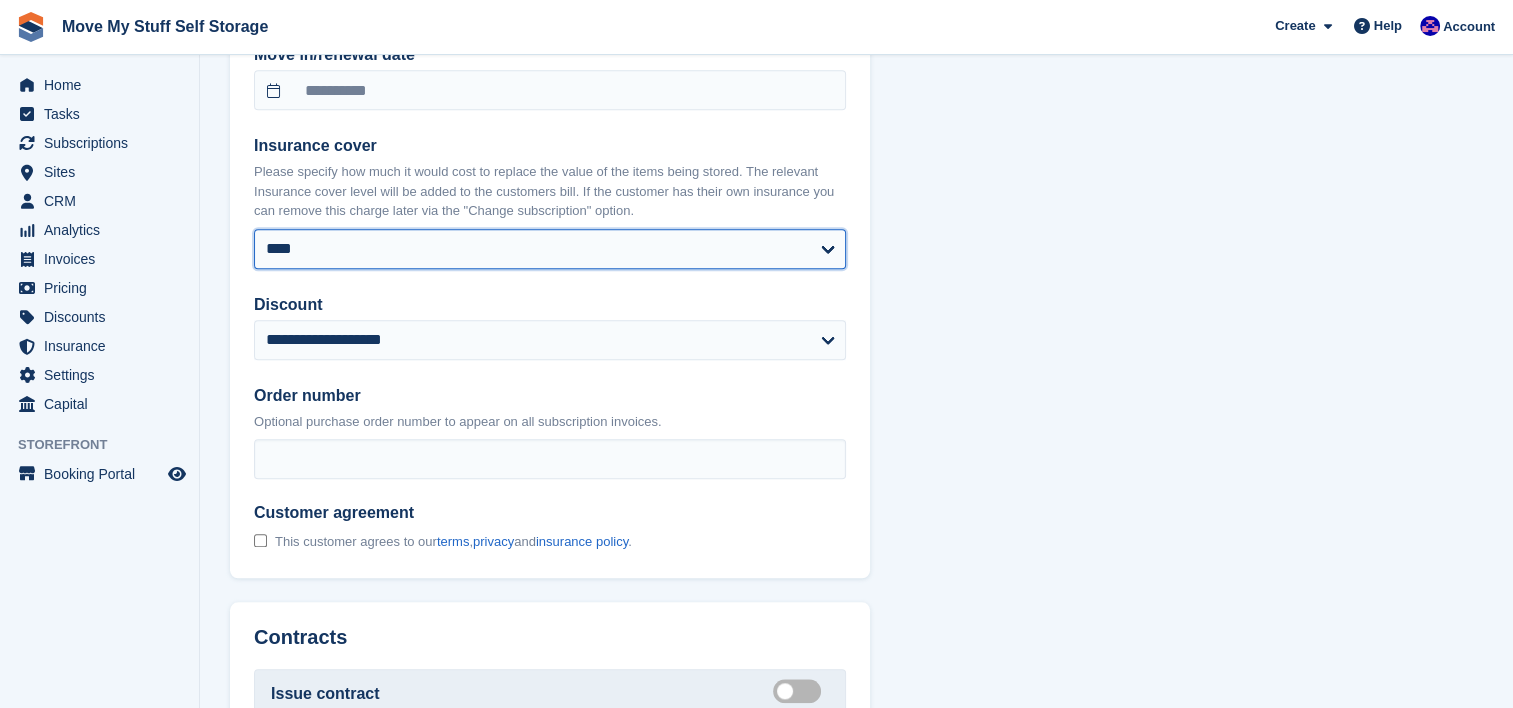 select on "****" 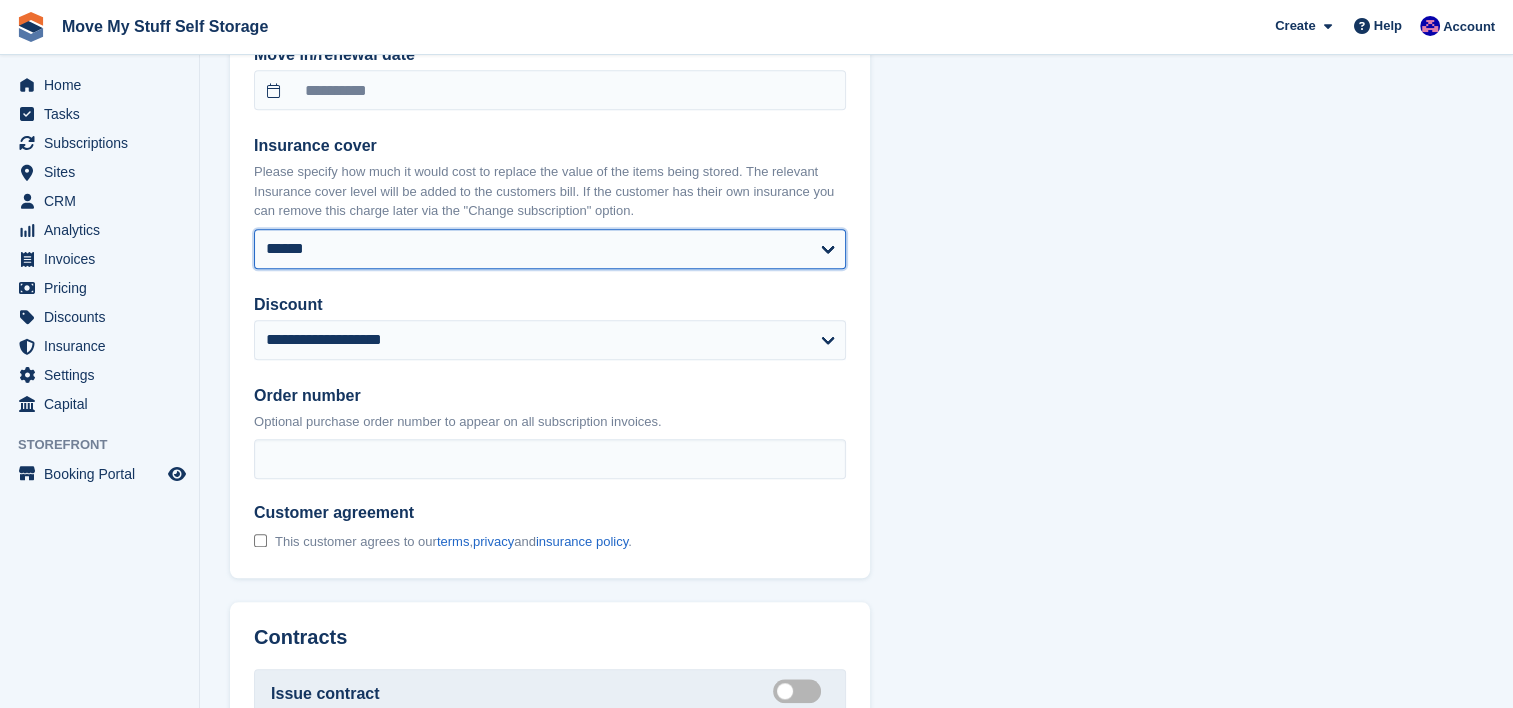 click on "****
******
******
******
******
******
******
******
******
*******
*******
*******
*******
*******
*******
*******
*******
*******
*******
*******
*******
*******
*******
*******
*******" at bounding box center [550, 249] 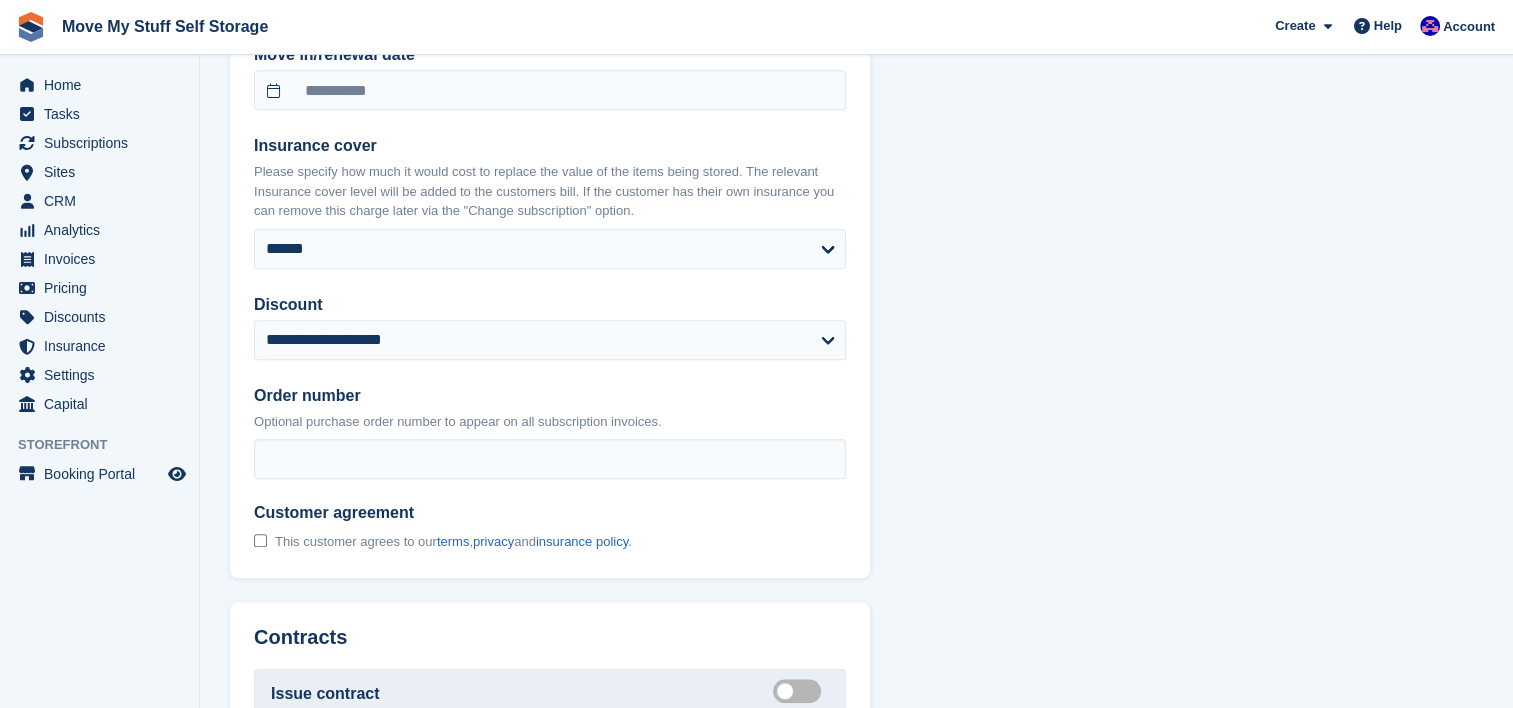 click on "**********" at bounding box center (856, -48) 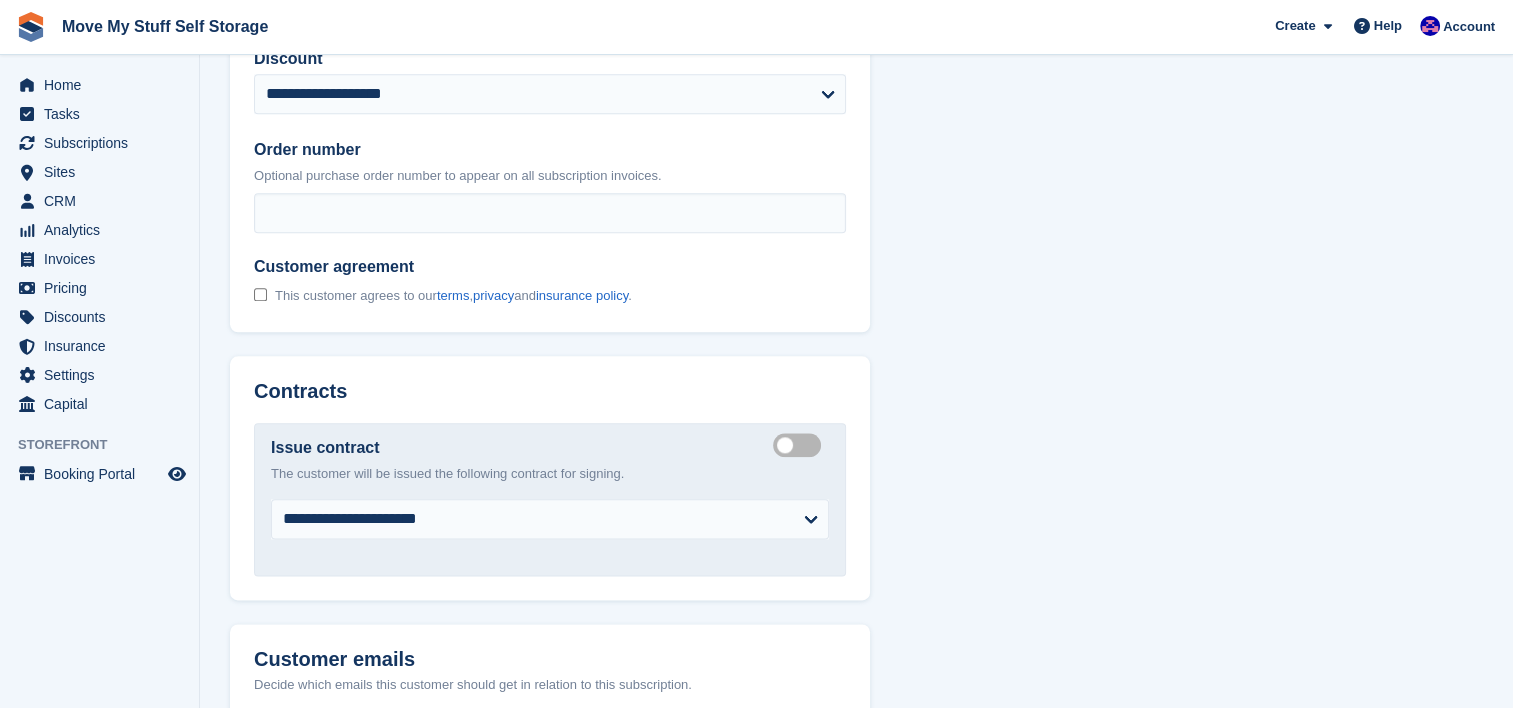 scroll, scrollTop: 2339, scrollLeft: 0, axis: vertical 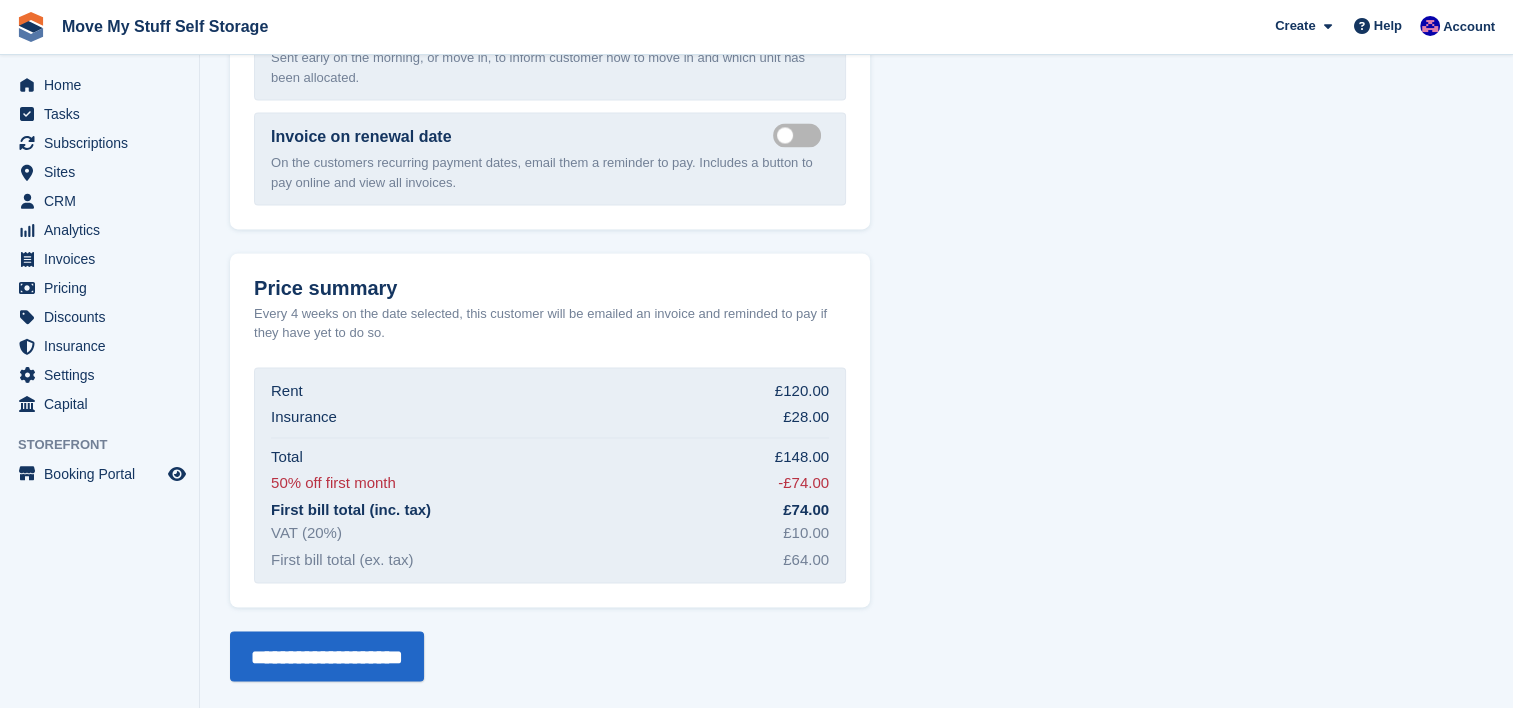 click on "**********" at bounding box center [856, -1202] 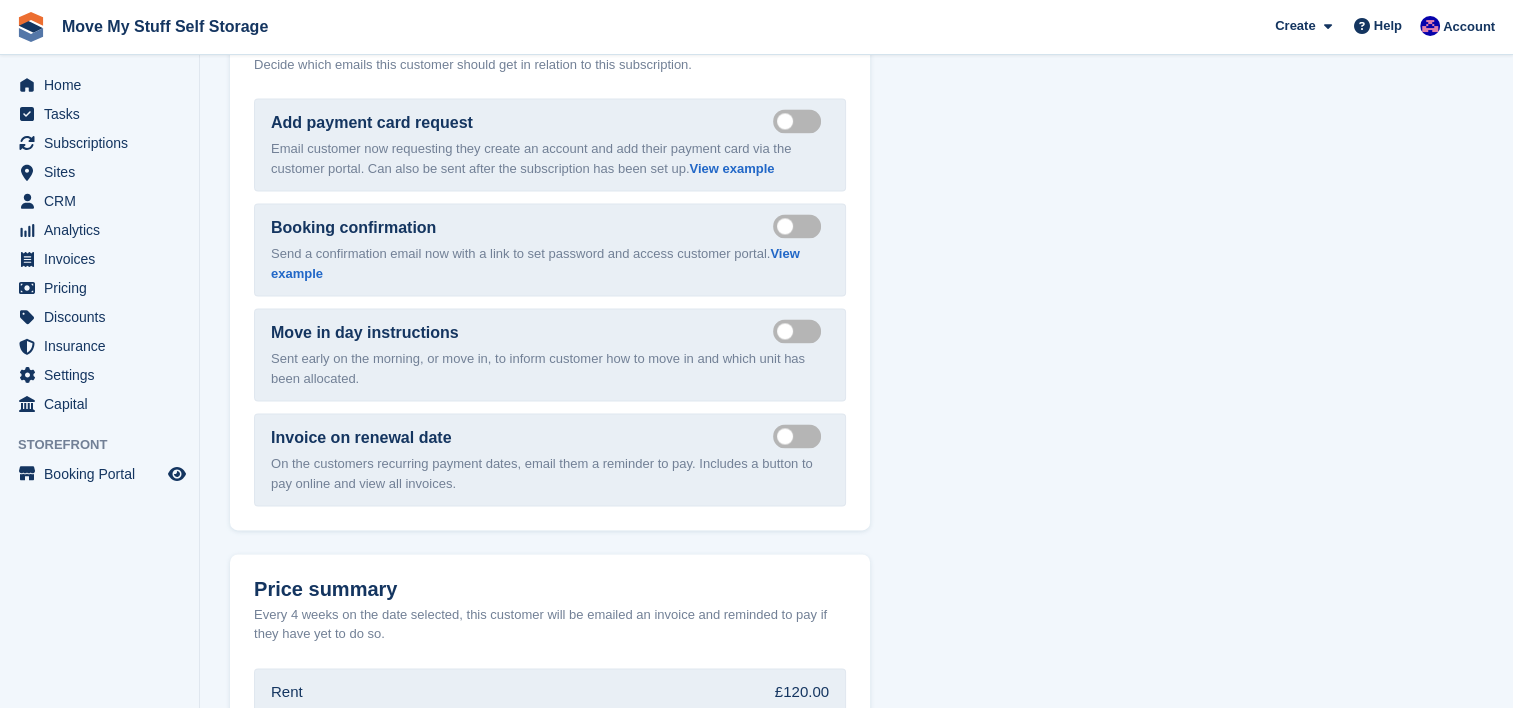 scroll, scrollTop: 2910, scrollLeft: 0, axis: vertical 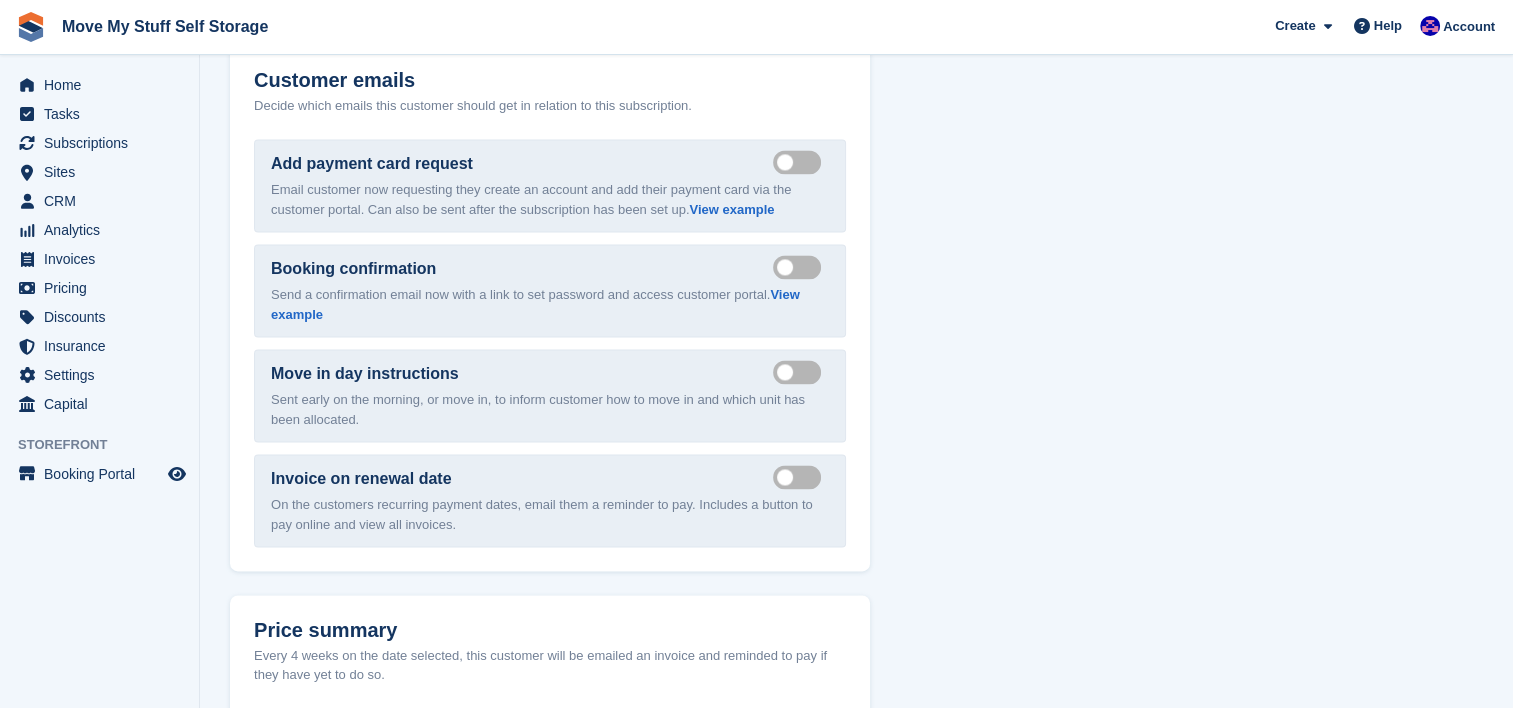 click on "Send move in day email" at bounding box center [801, 371] 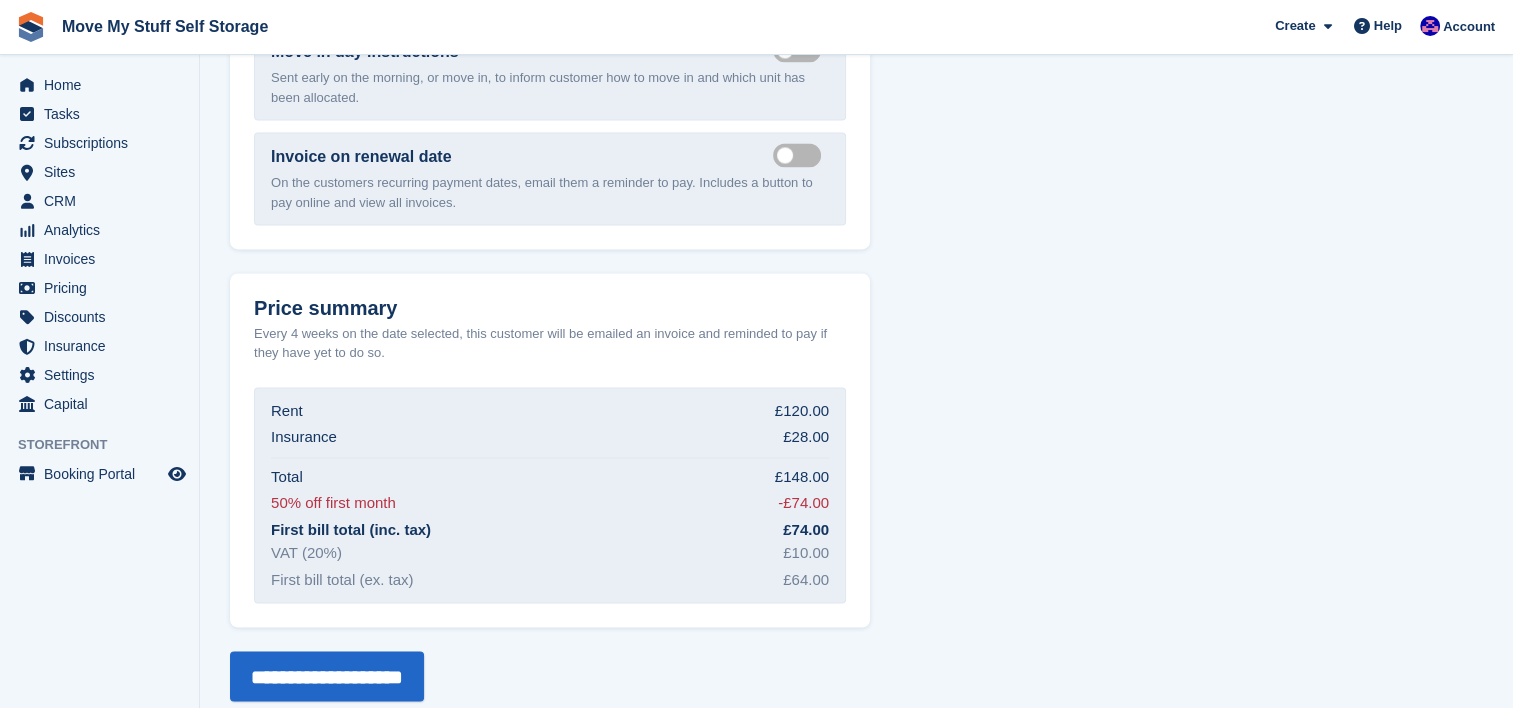 scroll, scrollTop: 3252, scrollLeft: 0, axis: vertical 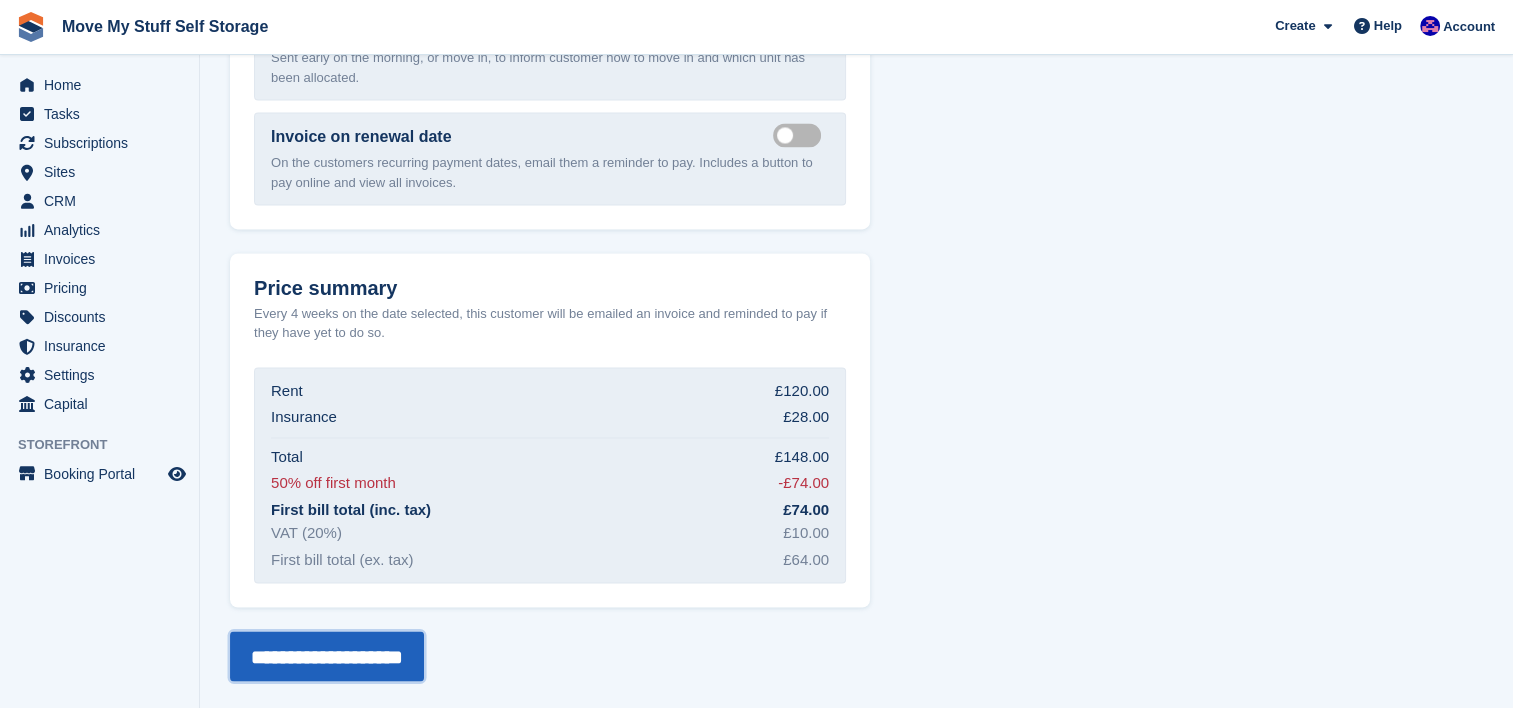 click on "**********" at bounding box center (327, 656) 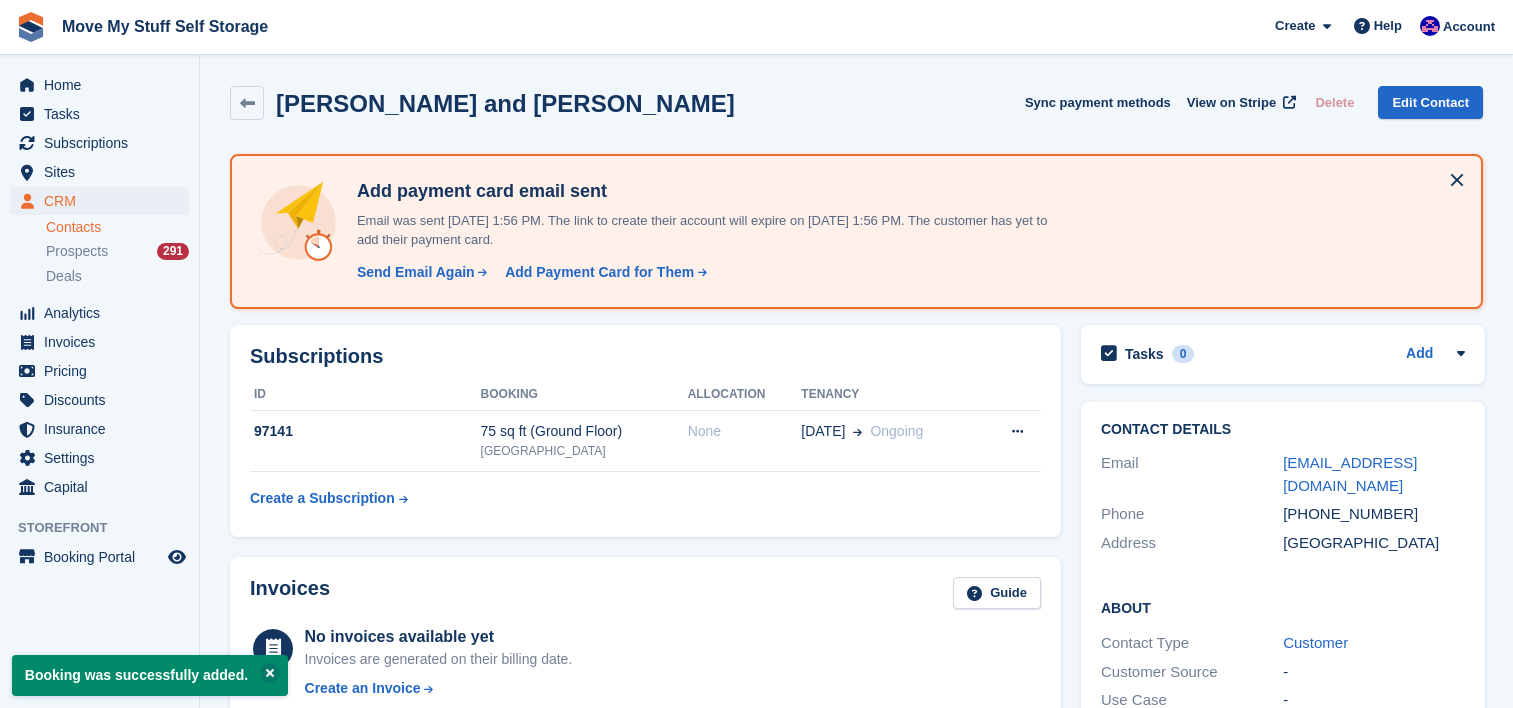 scroll, scrollTop: 0, scrollLeft: 0, axis: both 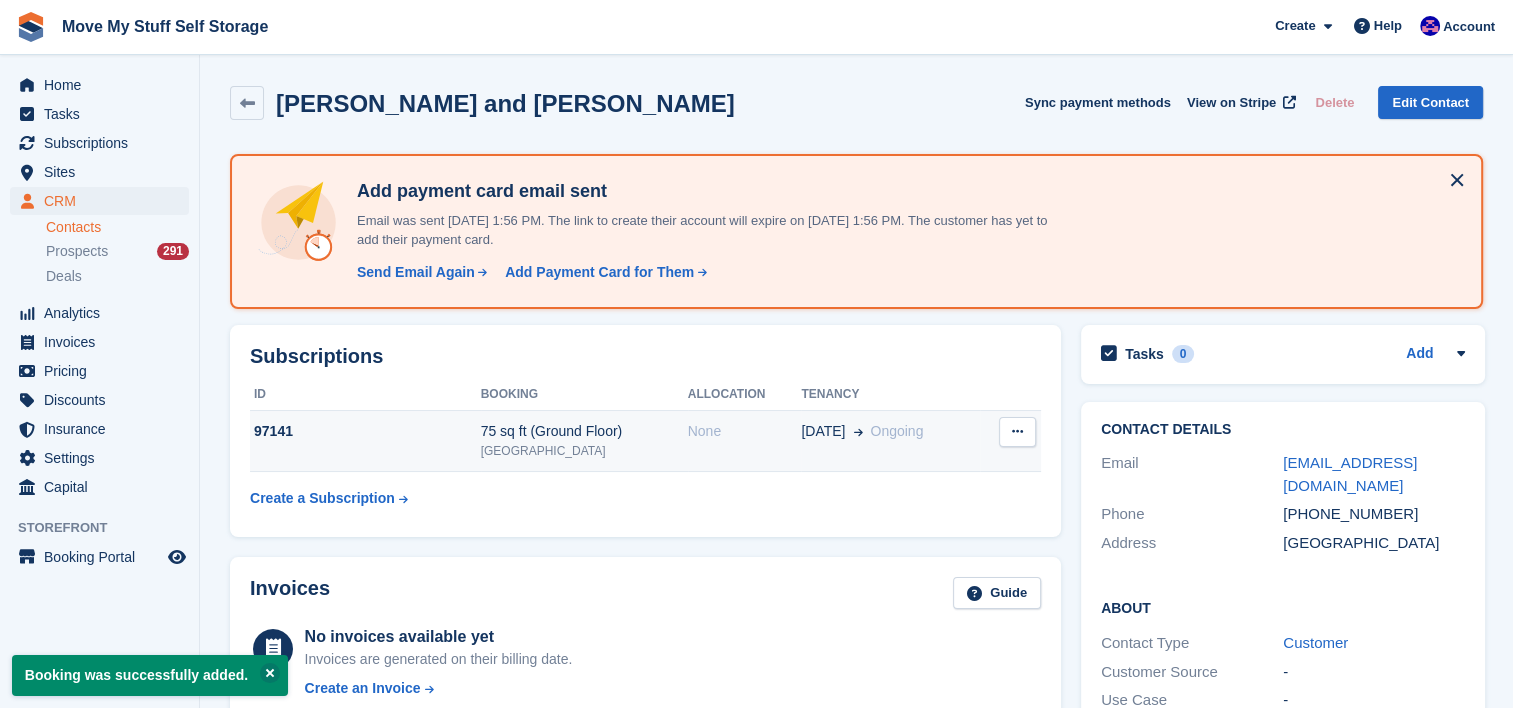 click on "[GEOGRAPHIC_DATA]" at bounding box center [584, 451] 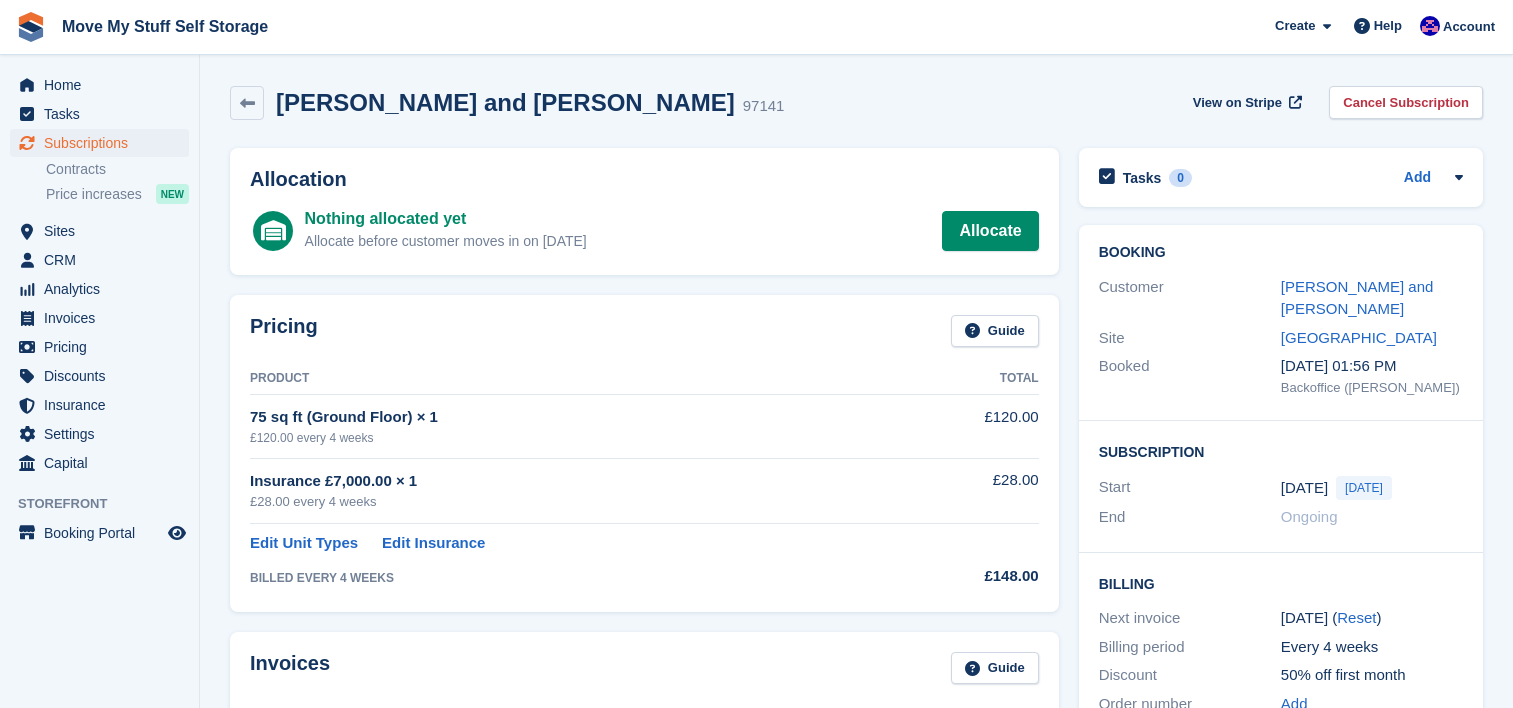 scroll, scrollTop: 0, scrollLeft: 0, axis: both 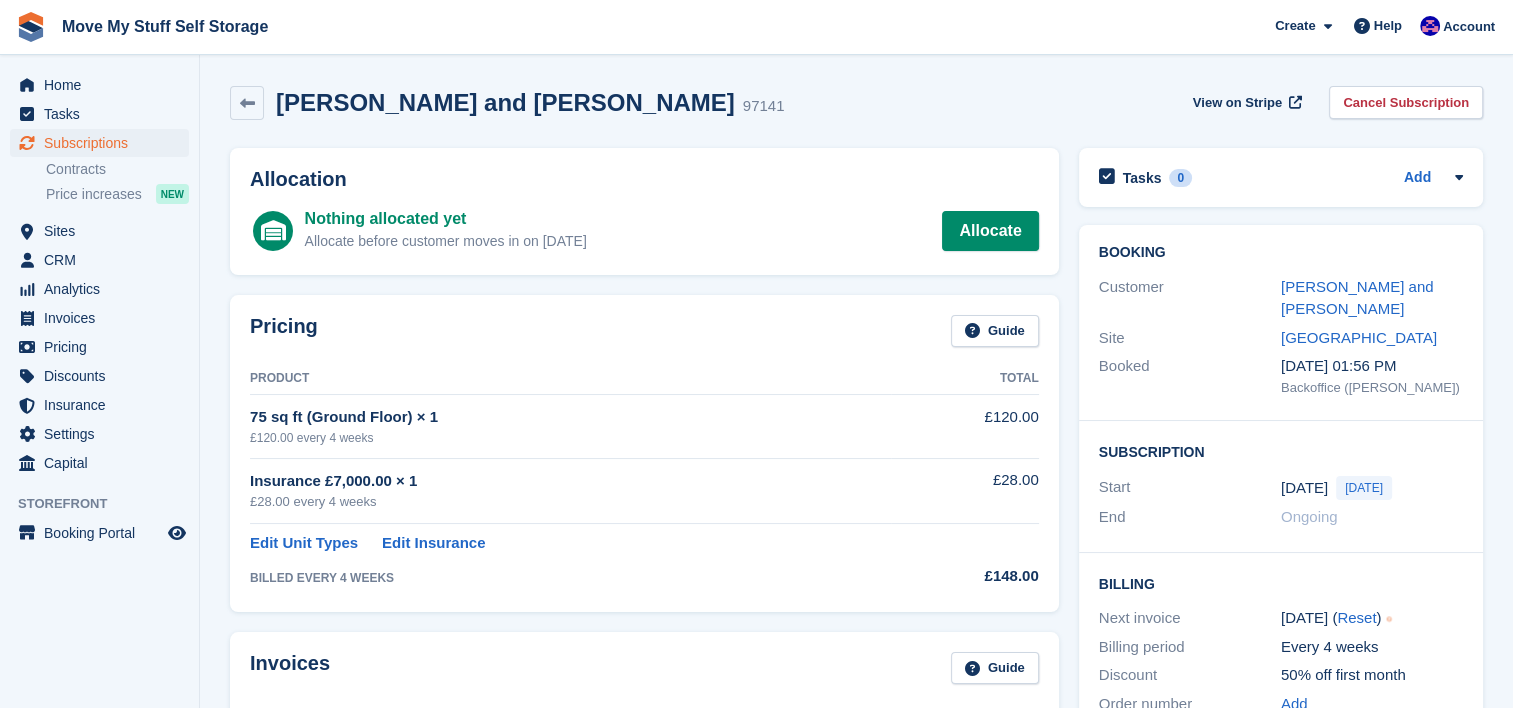 click on "Nothing allocated yet
Allocate before customer moves in on [DATE]
Allocate" at bounding box center (672, 231) 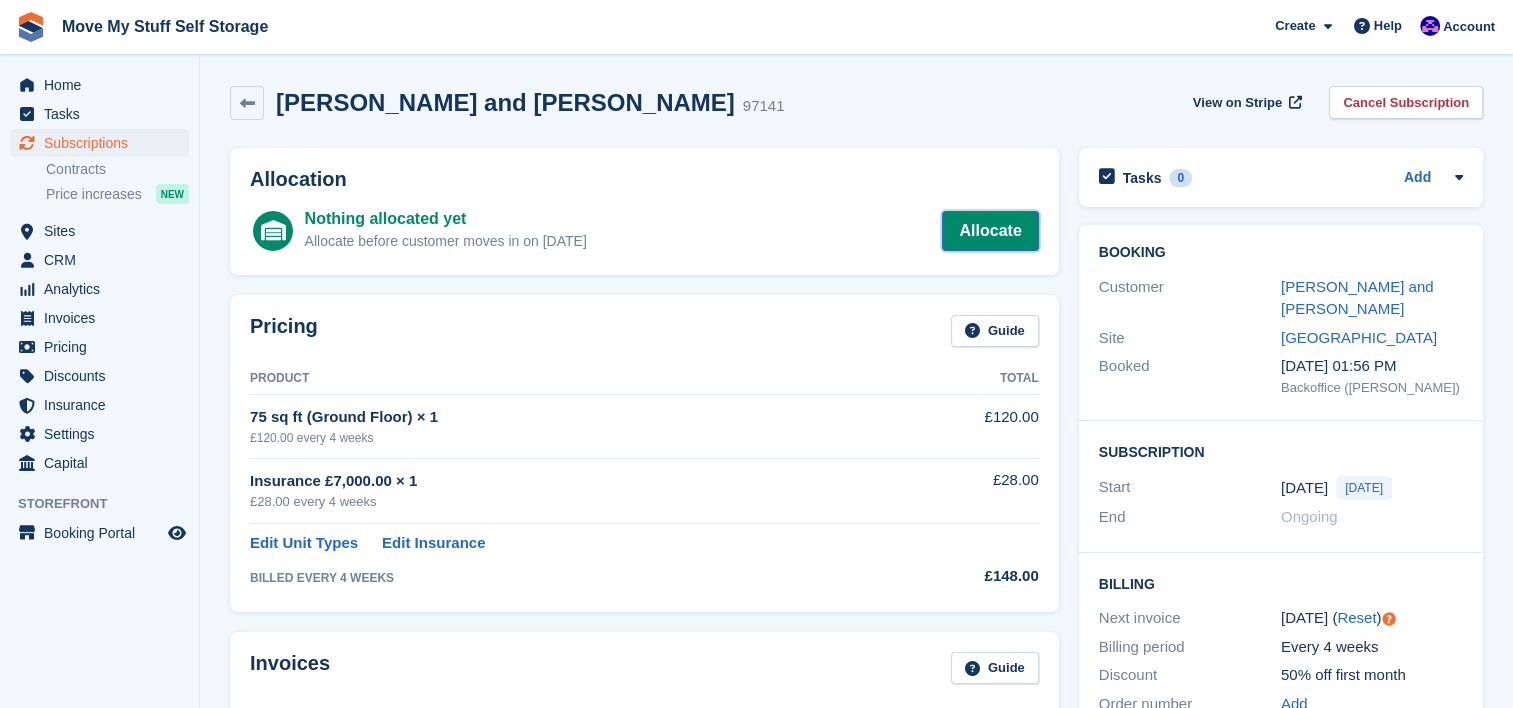 click on "Allocate" at bounding box center (990, 231) 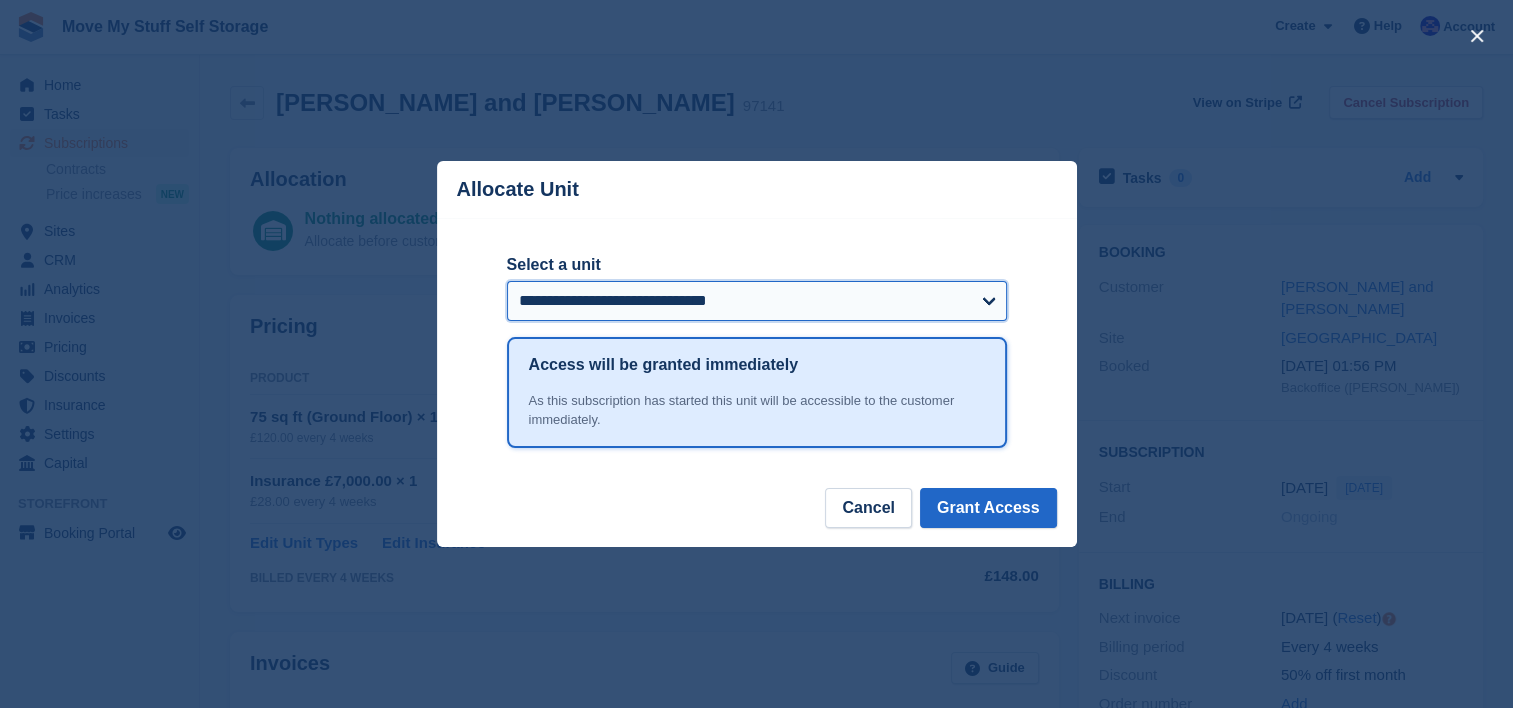 click on "**********" at bounding box center [757, 301] 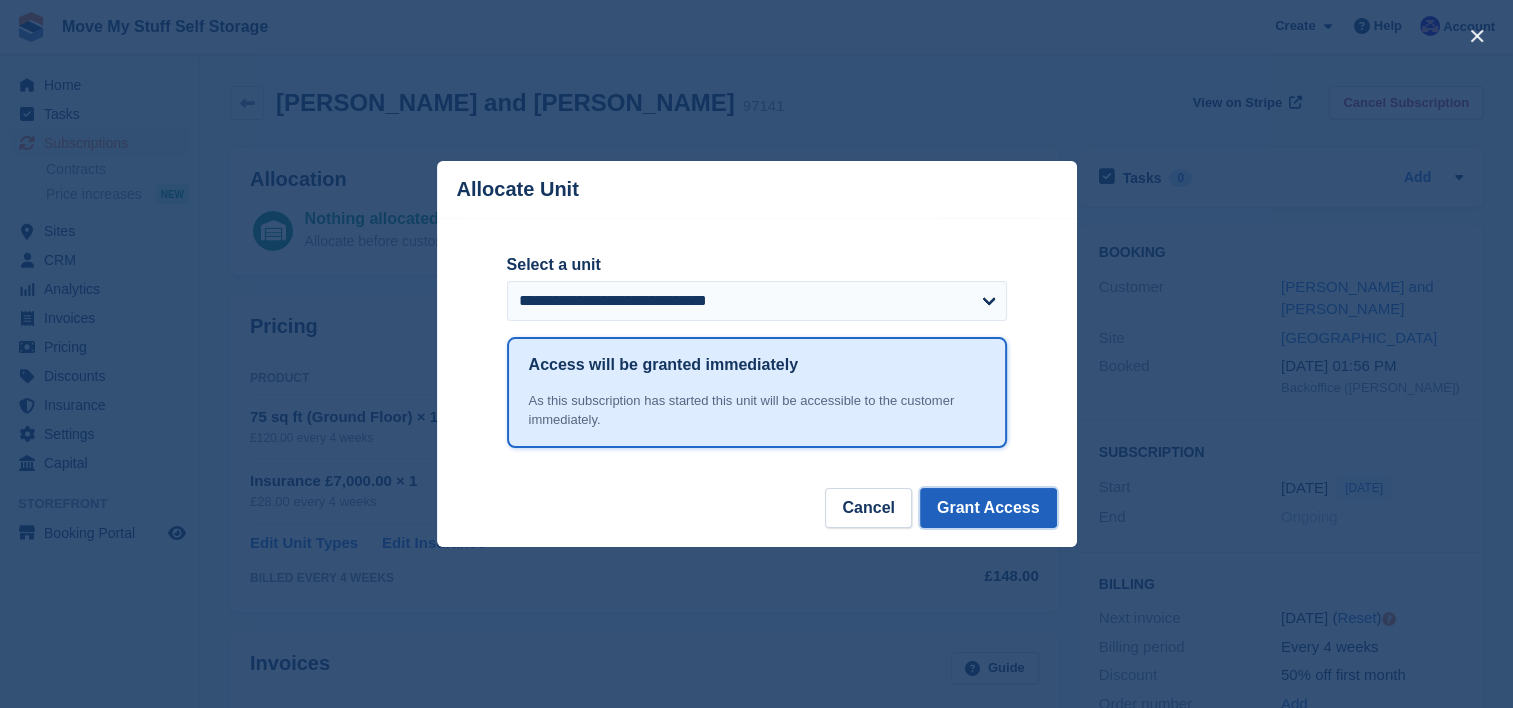click on "Grant Access" at bounding box center [988, 508] 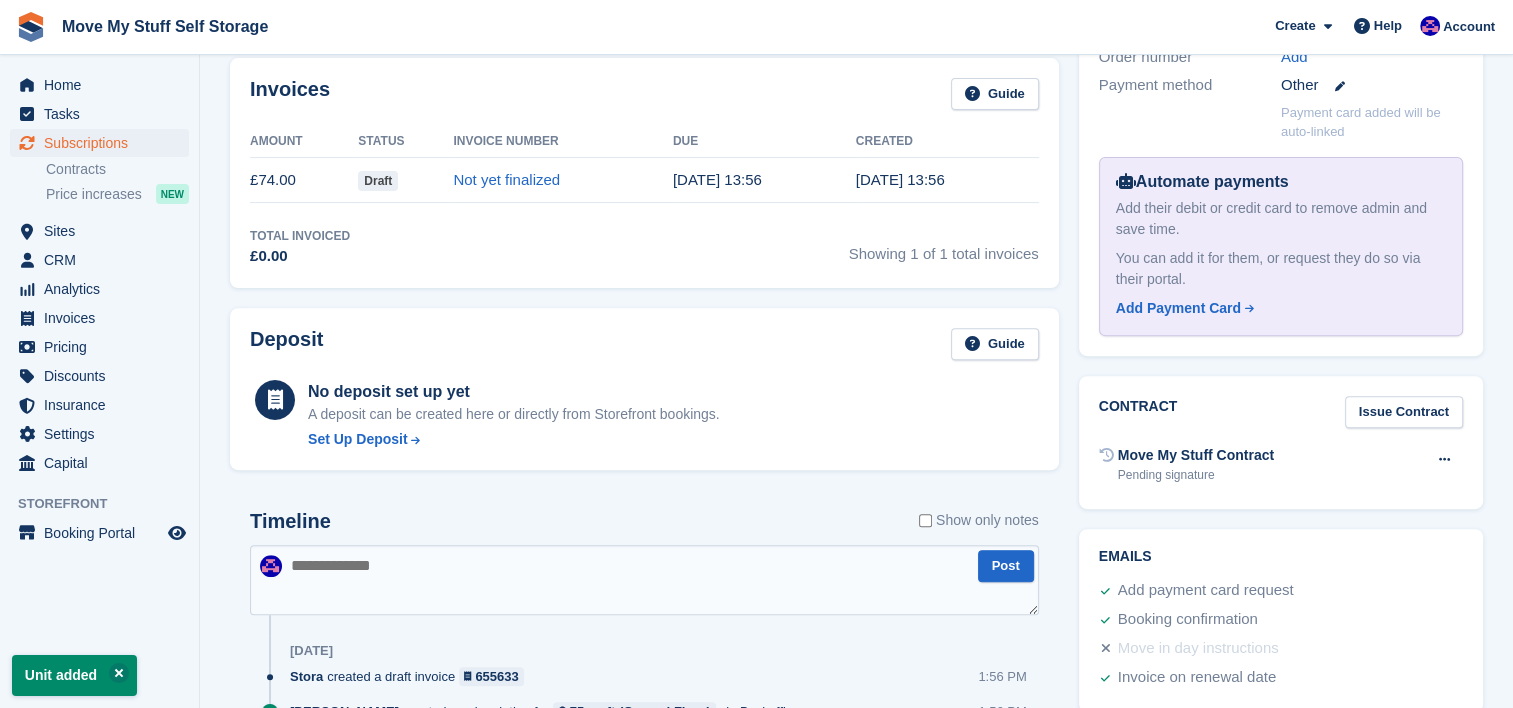 scroll, scrollTop: 646, scrollLeft: 0, axis: vertical 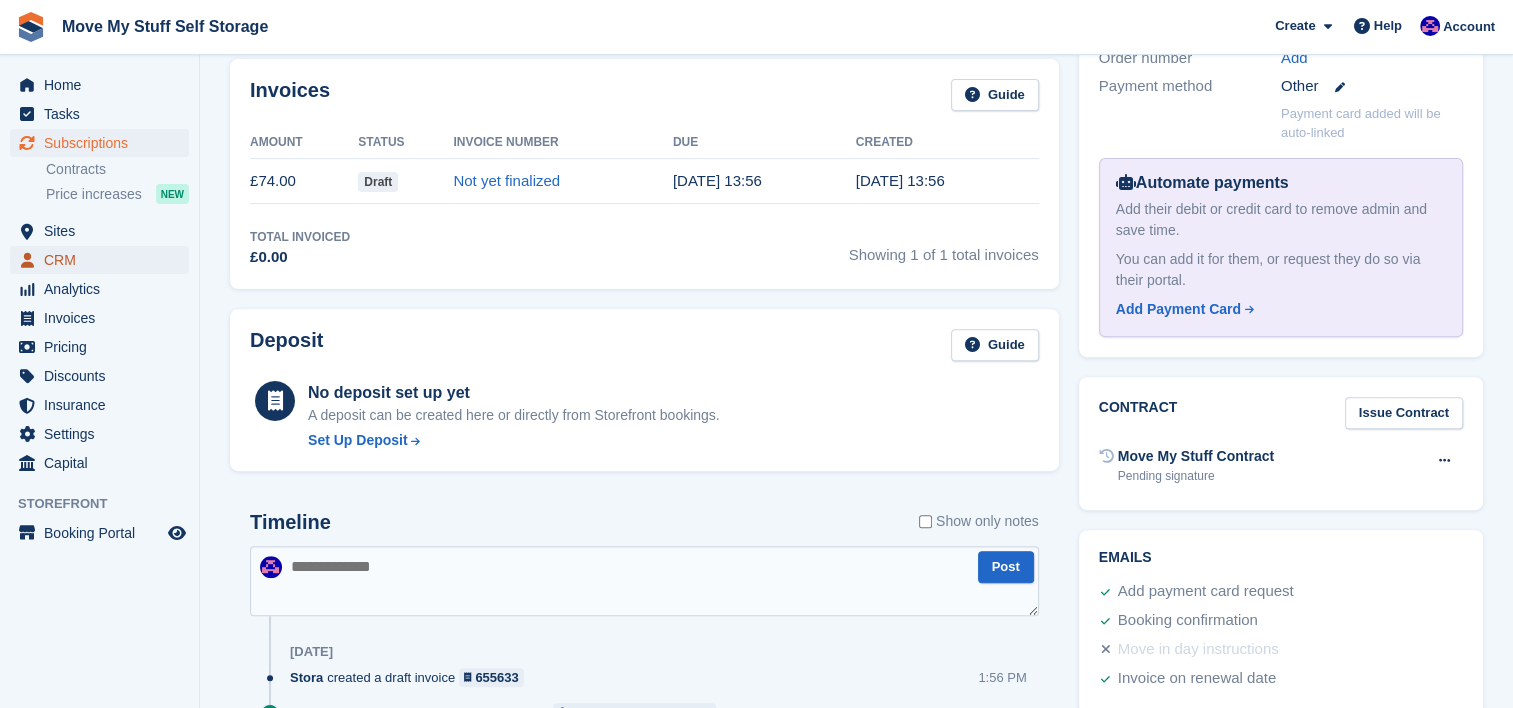 click on "CRM" at bounding box center [104, 260] 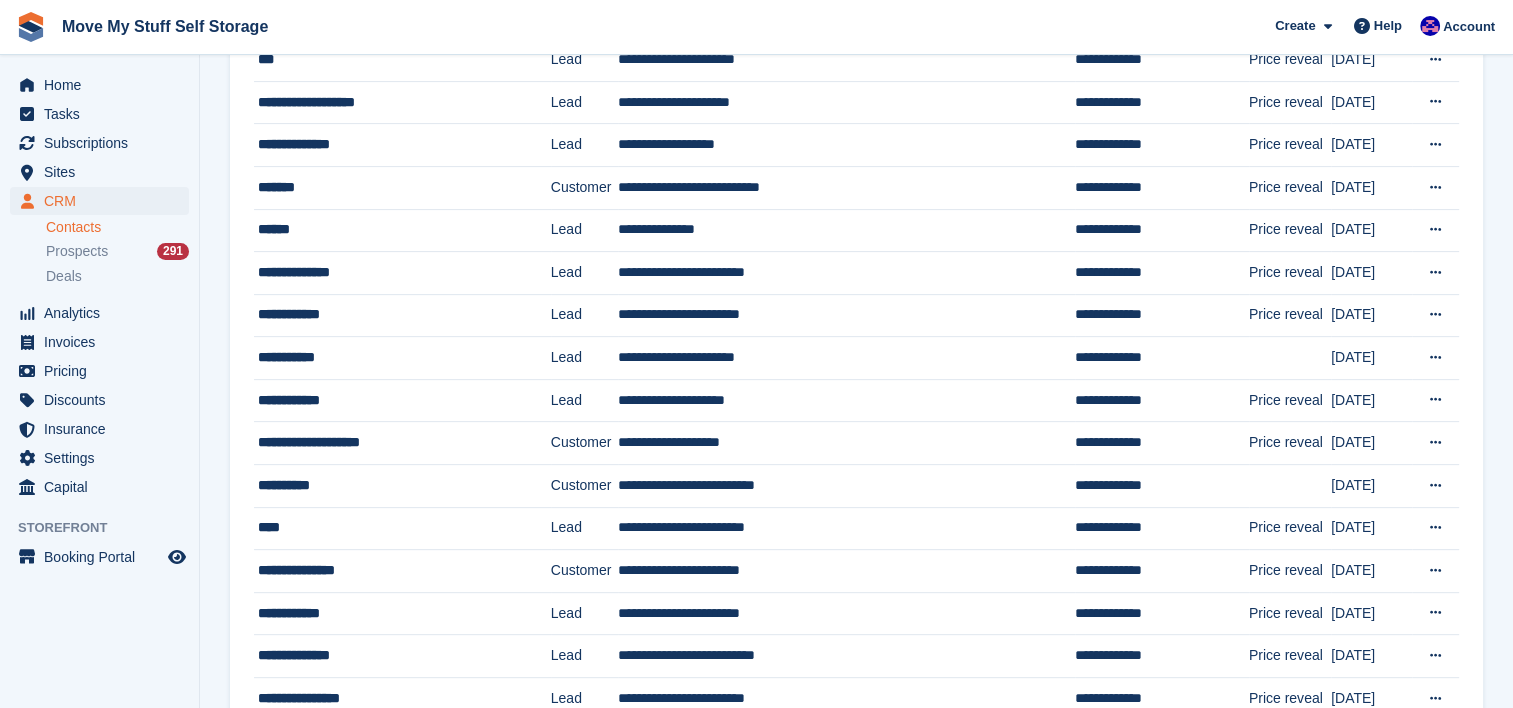 scroll, scrollTop: 0, scrollLeft: 0, axis: both 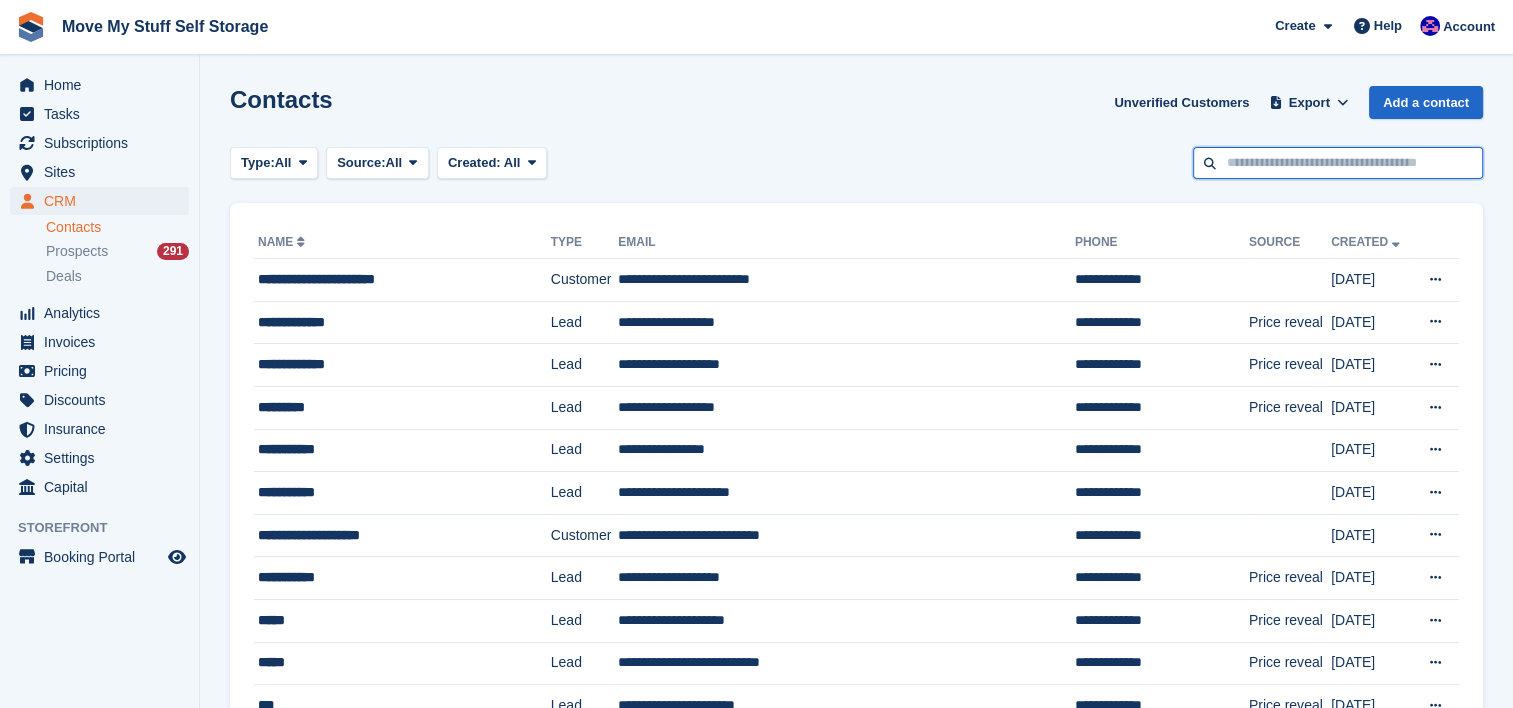 click at bounding box center (1338, 163) 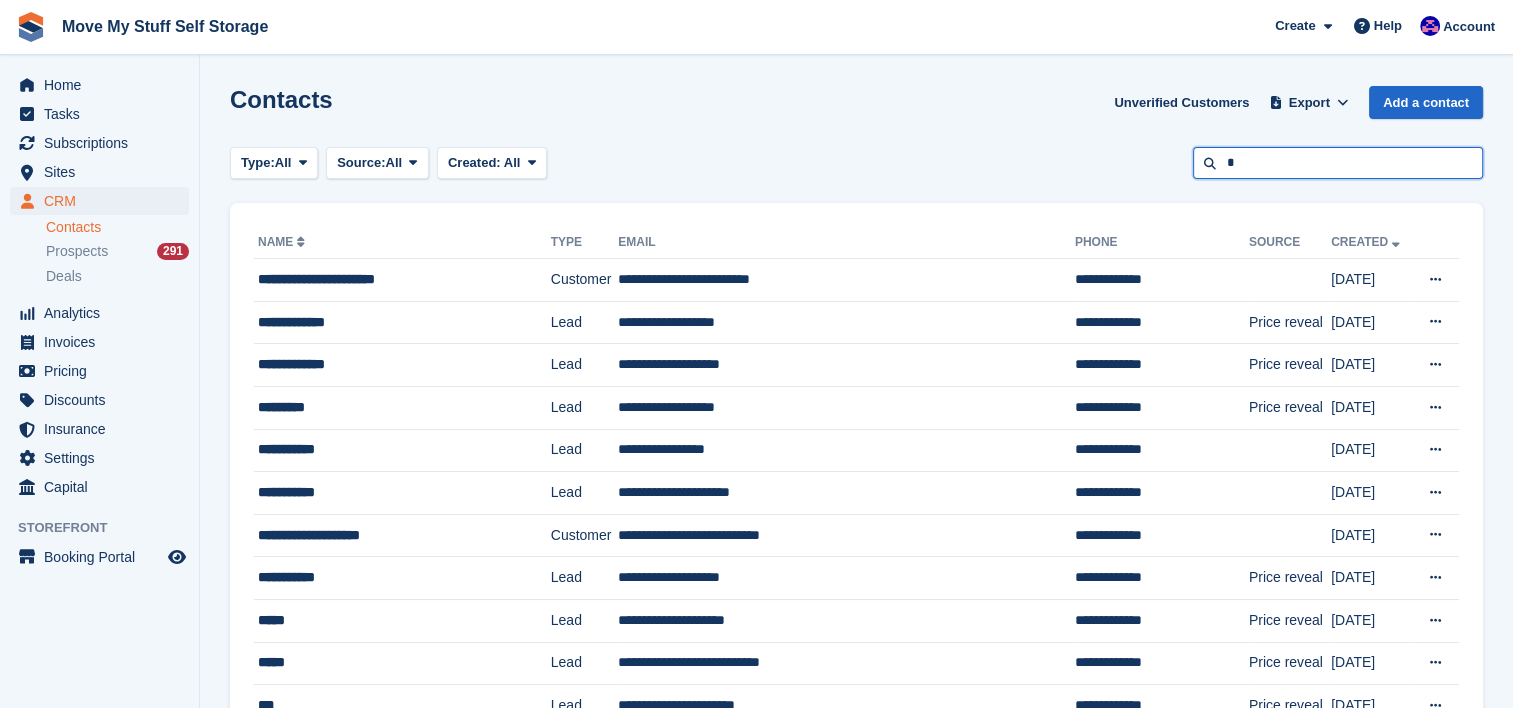 type 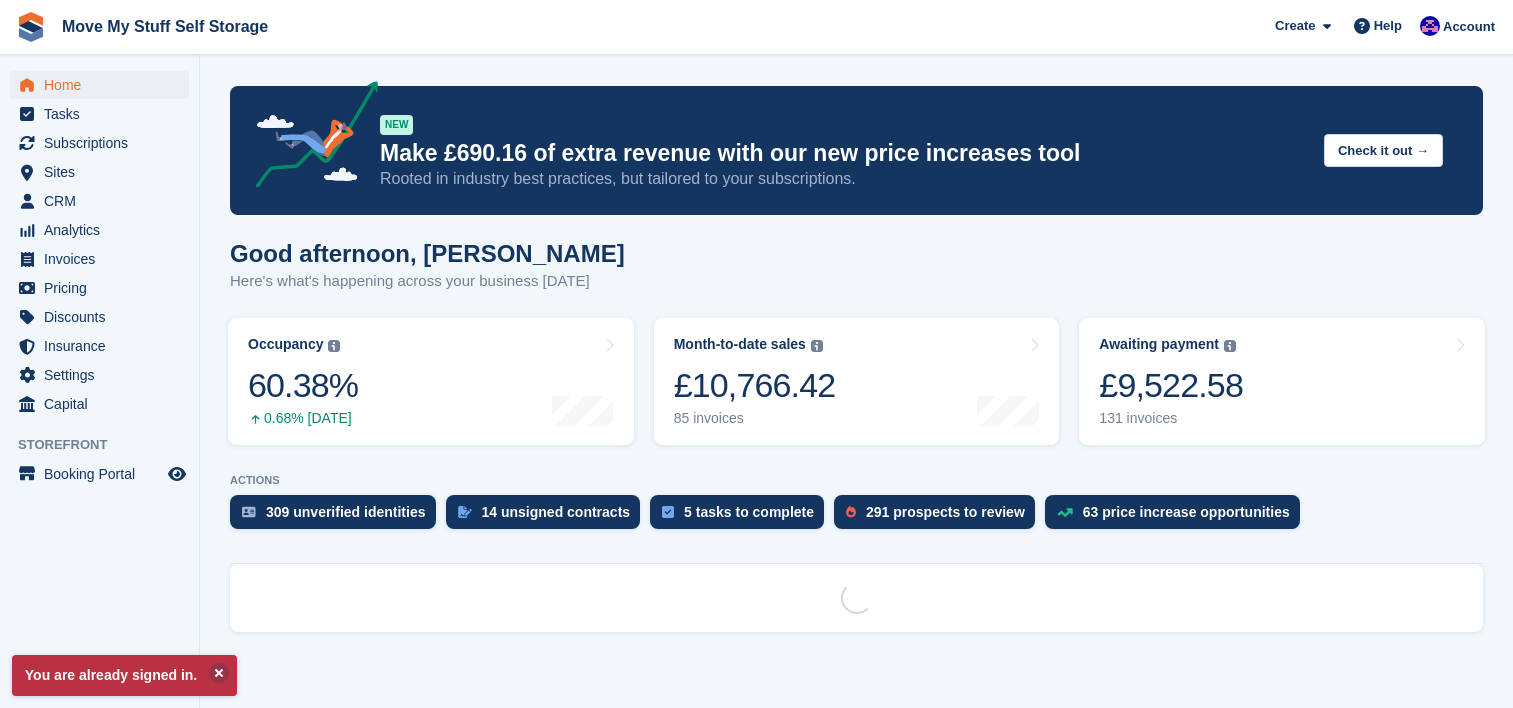 scroll, scrollTop: 0, scrollLeft: 0, axis: both 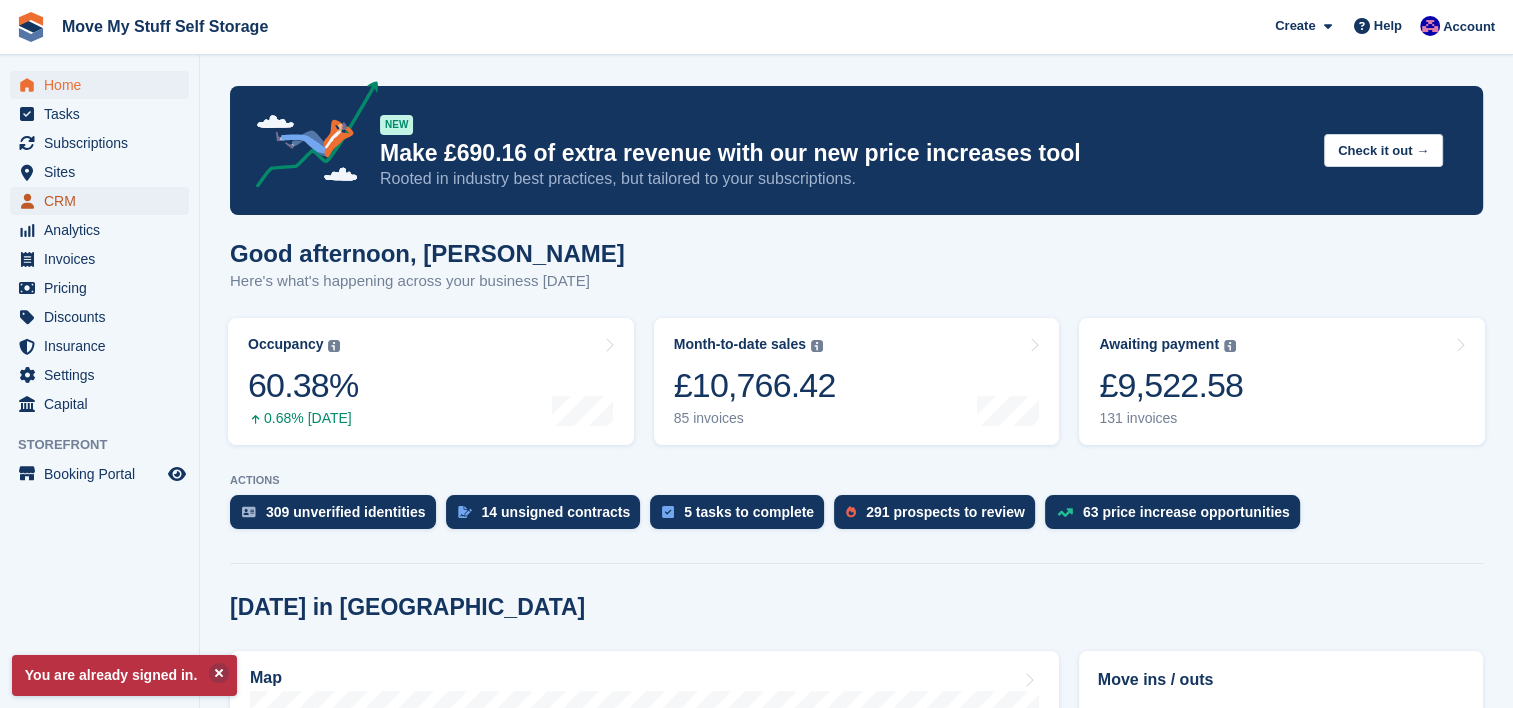 click on "CRM" at bounding box center (104, 201) 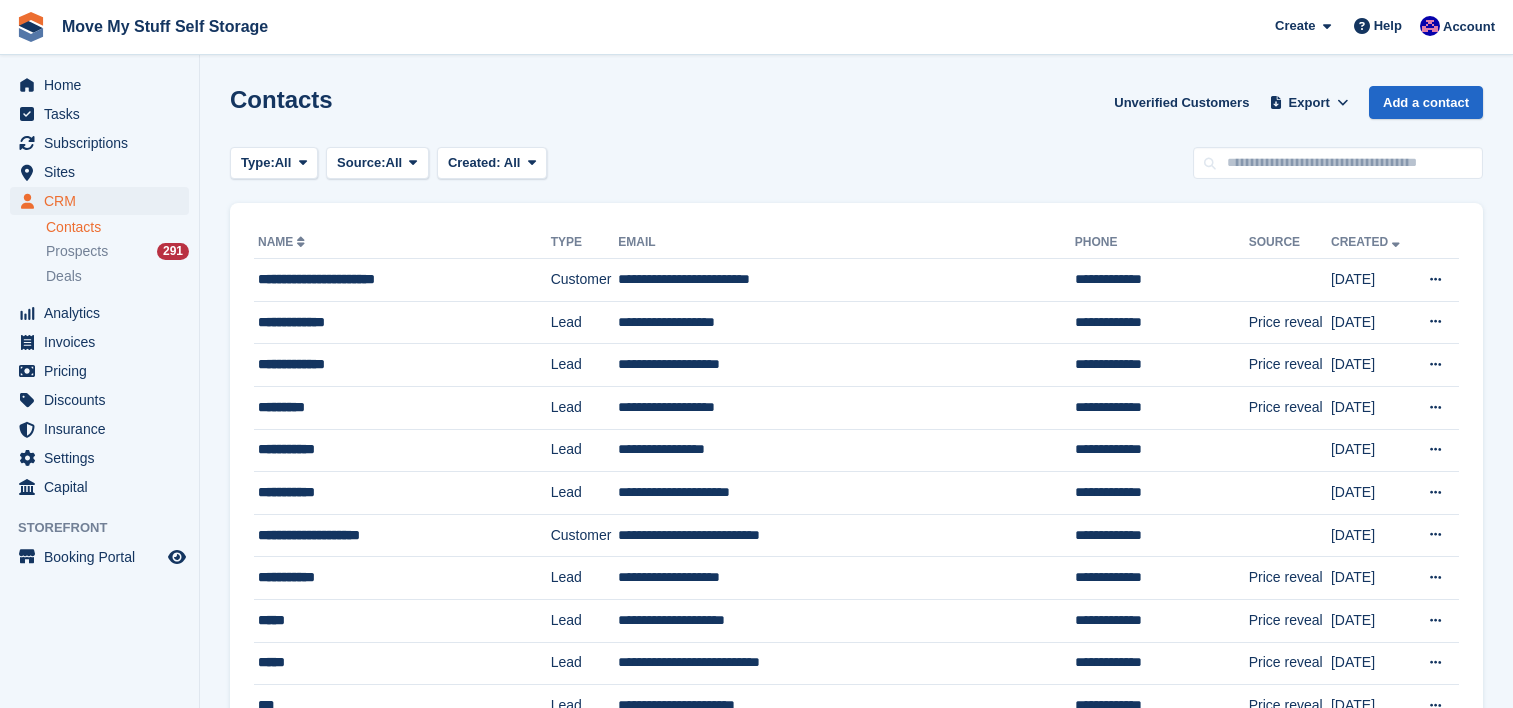 scroll, scrollTop: 0, scrollLeft: 0, axis: both 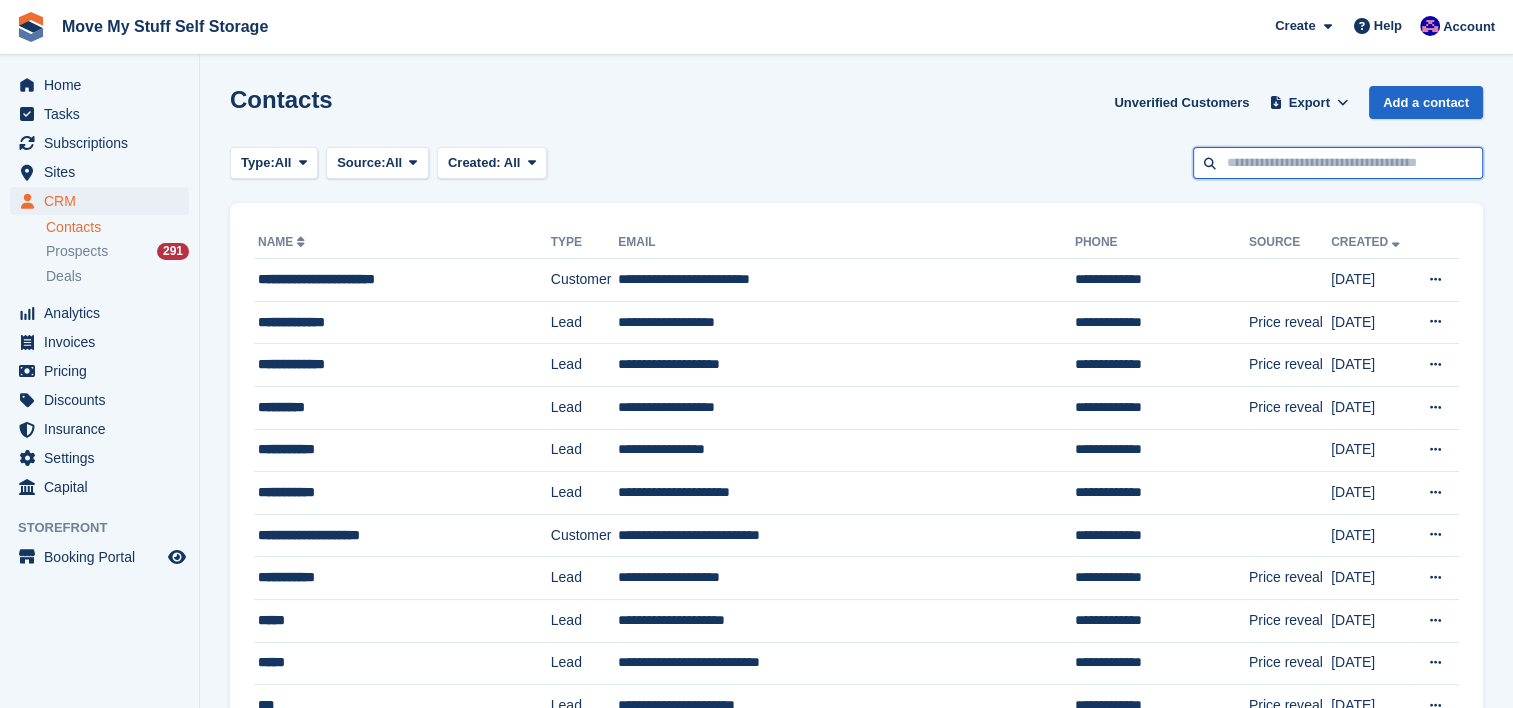click at bounding box center (1338, 163) 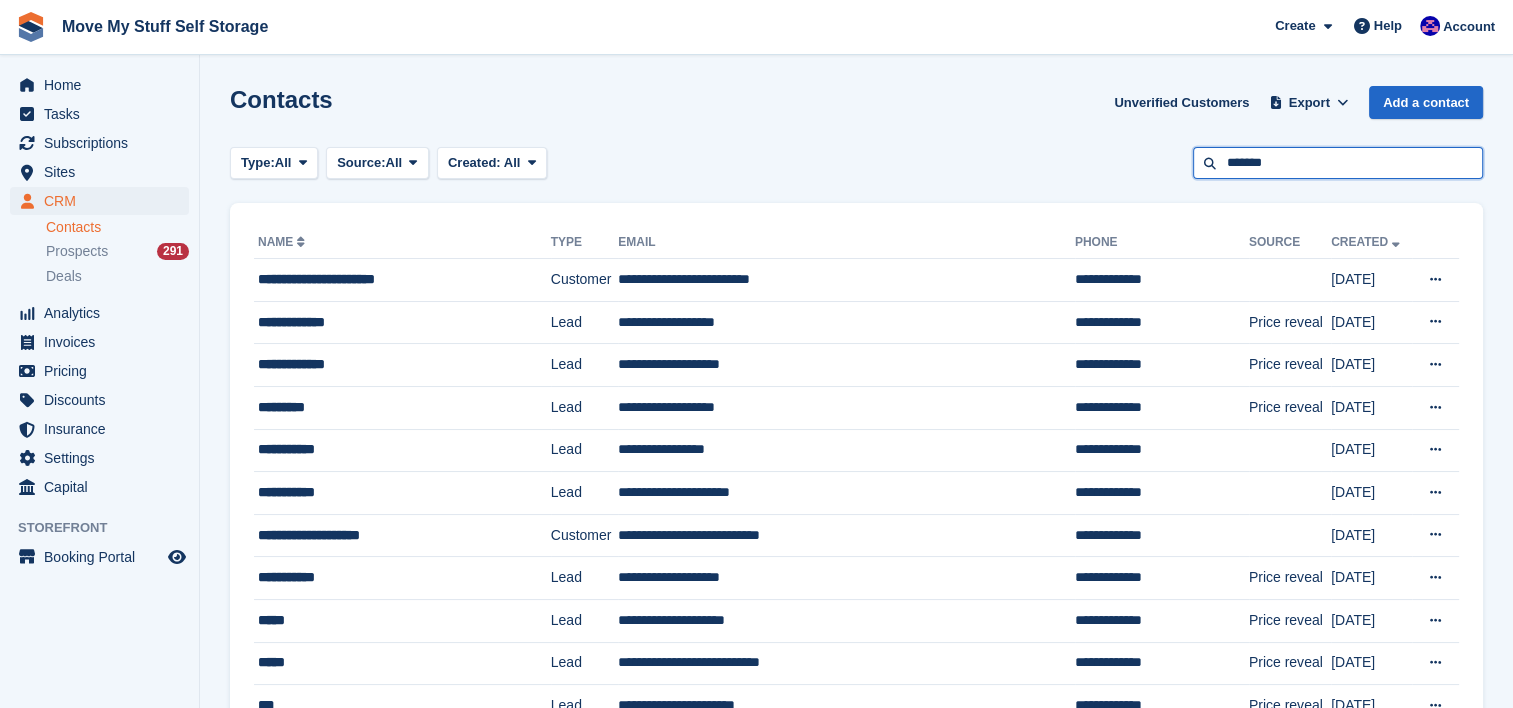 type on "*******" 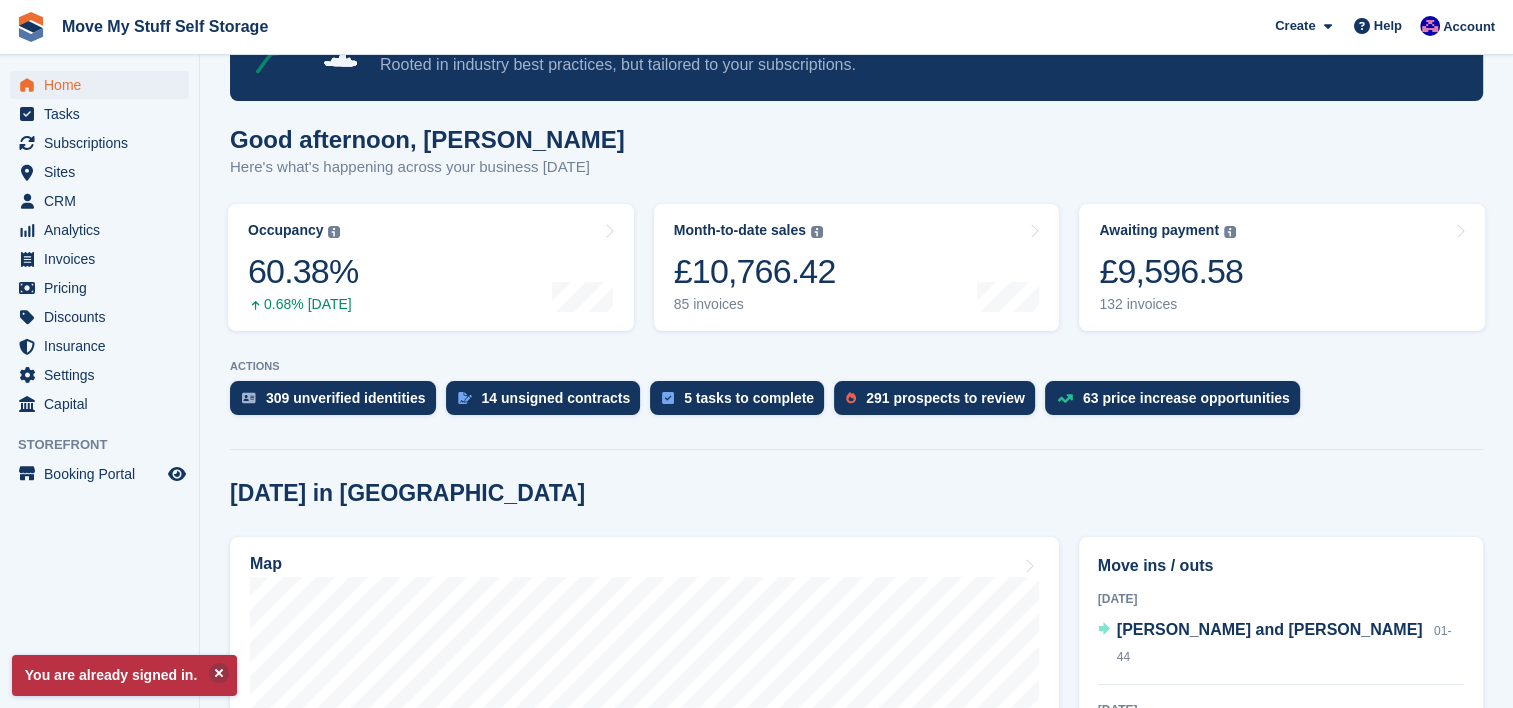 scroll, scrollTop: 125, scrollLeft: 0, axis: vertical 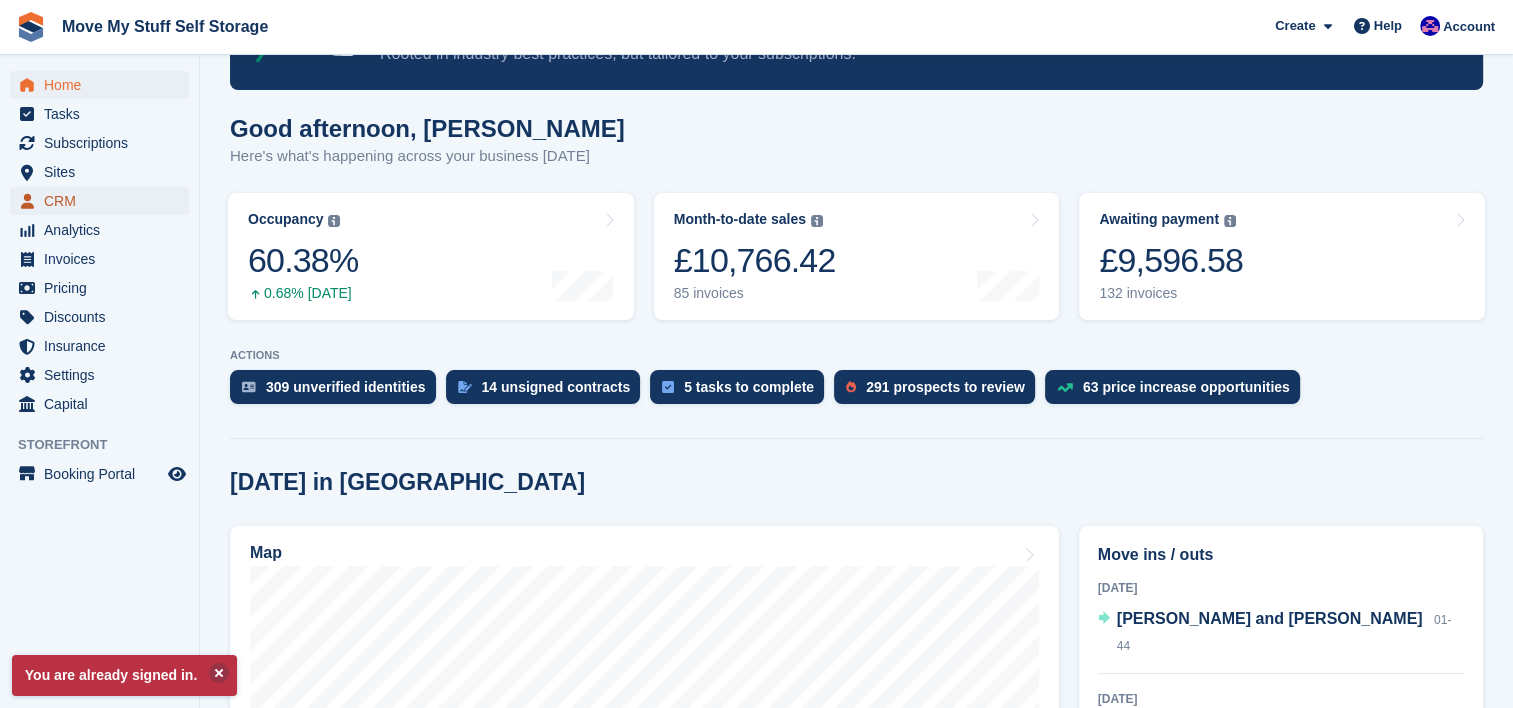 click on "CRM" at bounding box center (104, 201) 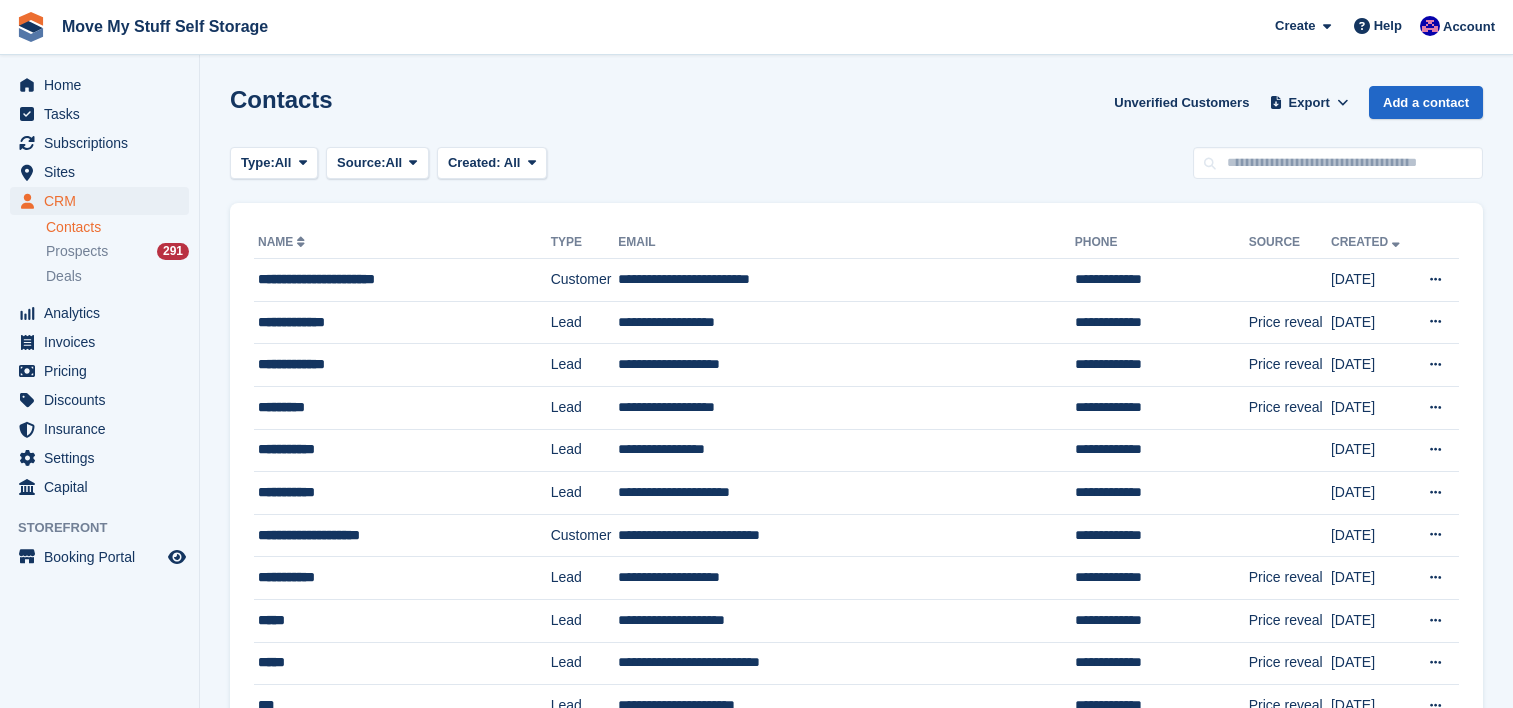 scroll, scrollTop: 0, scrollLeft: 0, axis: both 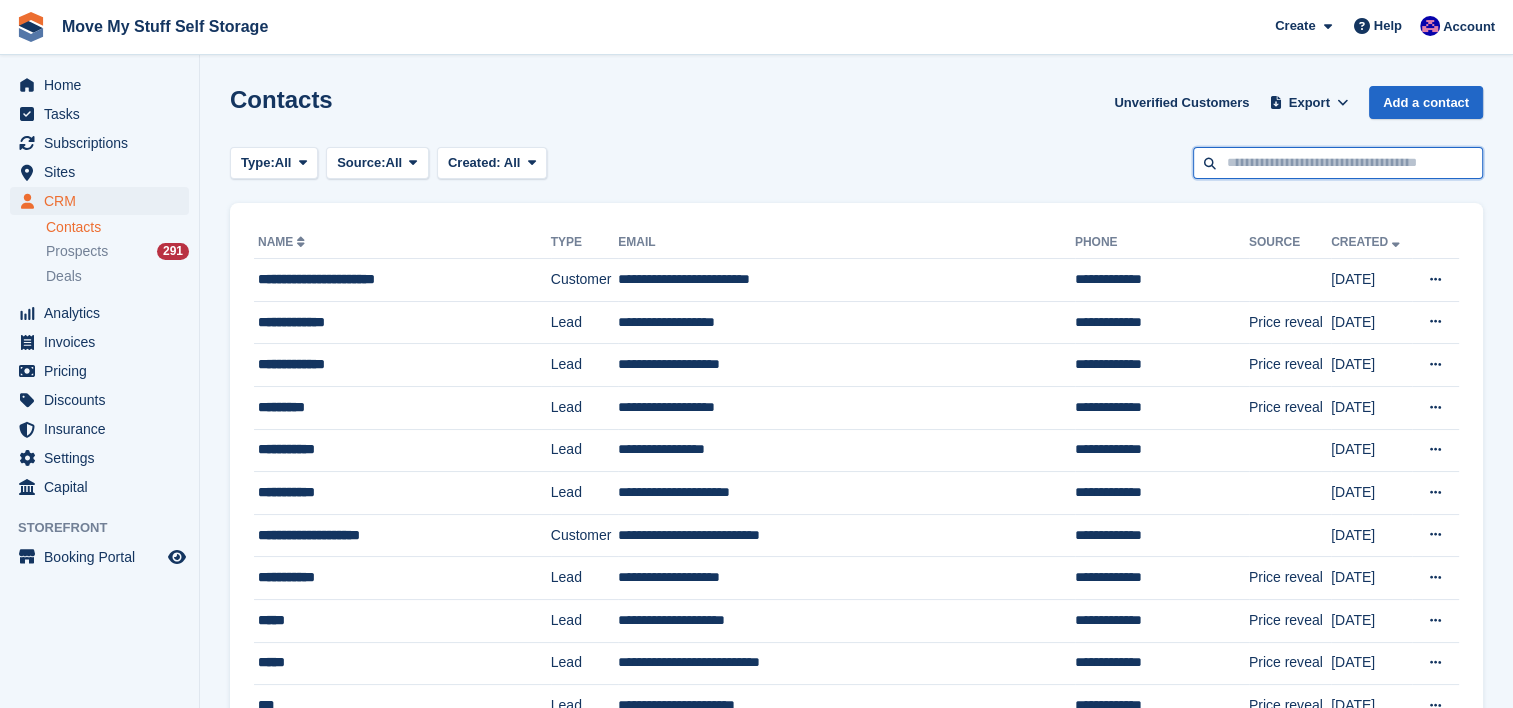 click at bounding box center (1338, 163) 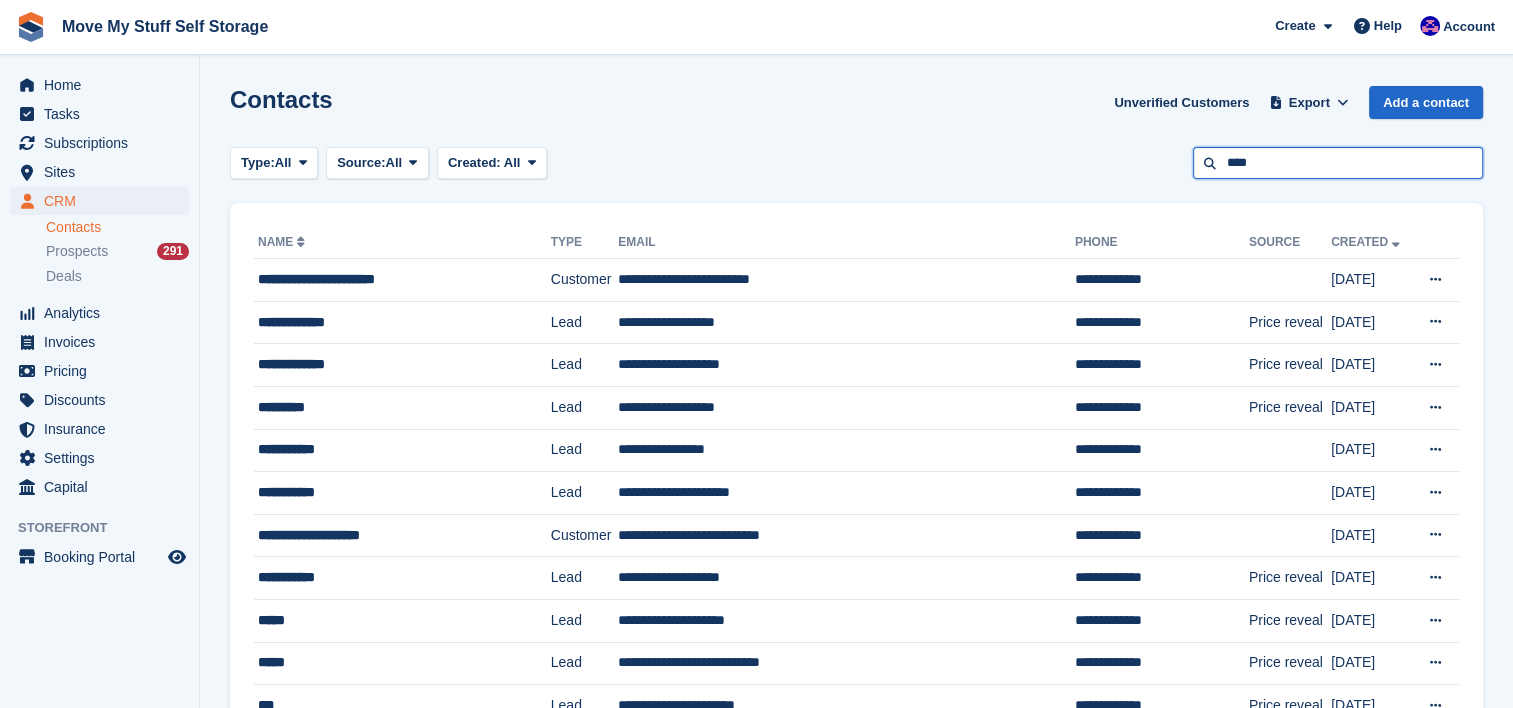 type on "****" 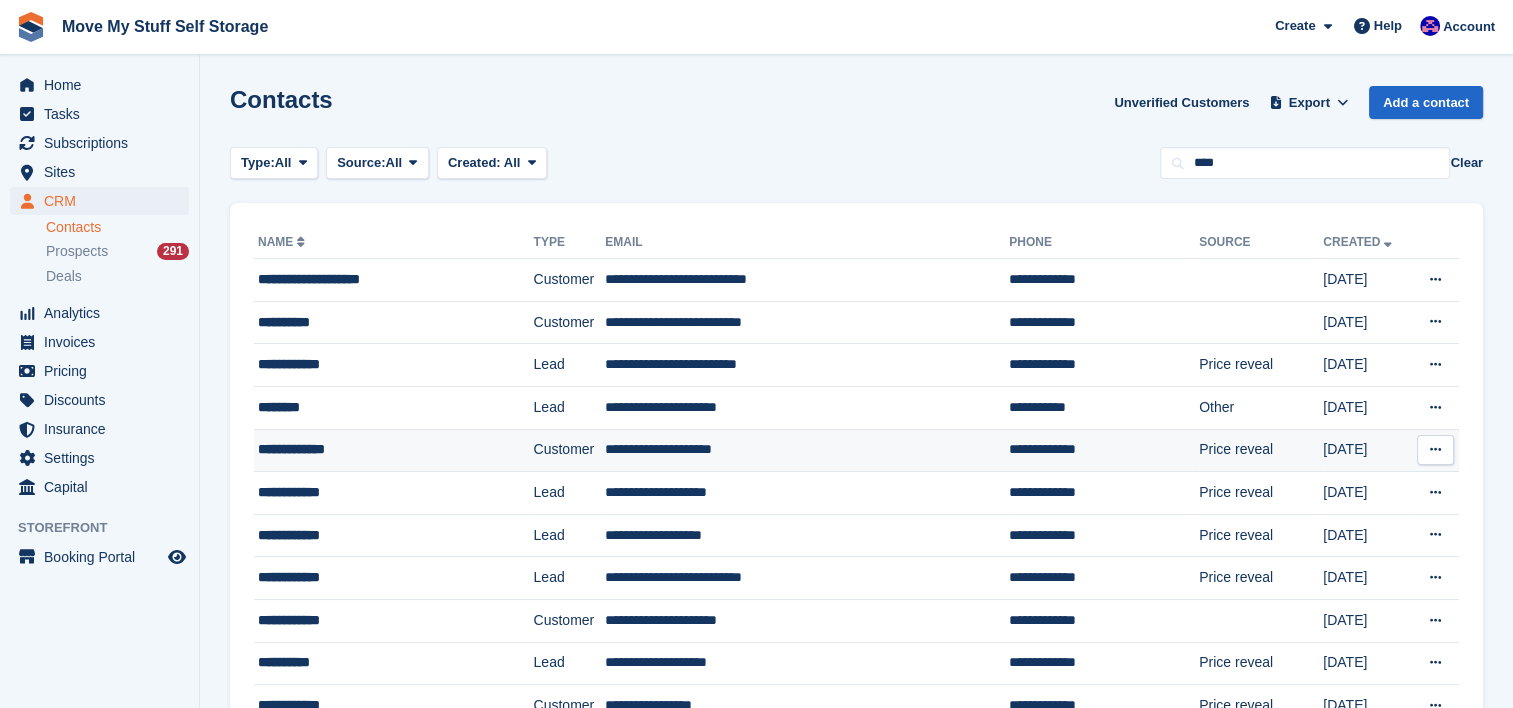 click on "**********" at bounding box center [374, 449] 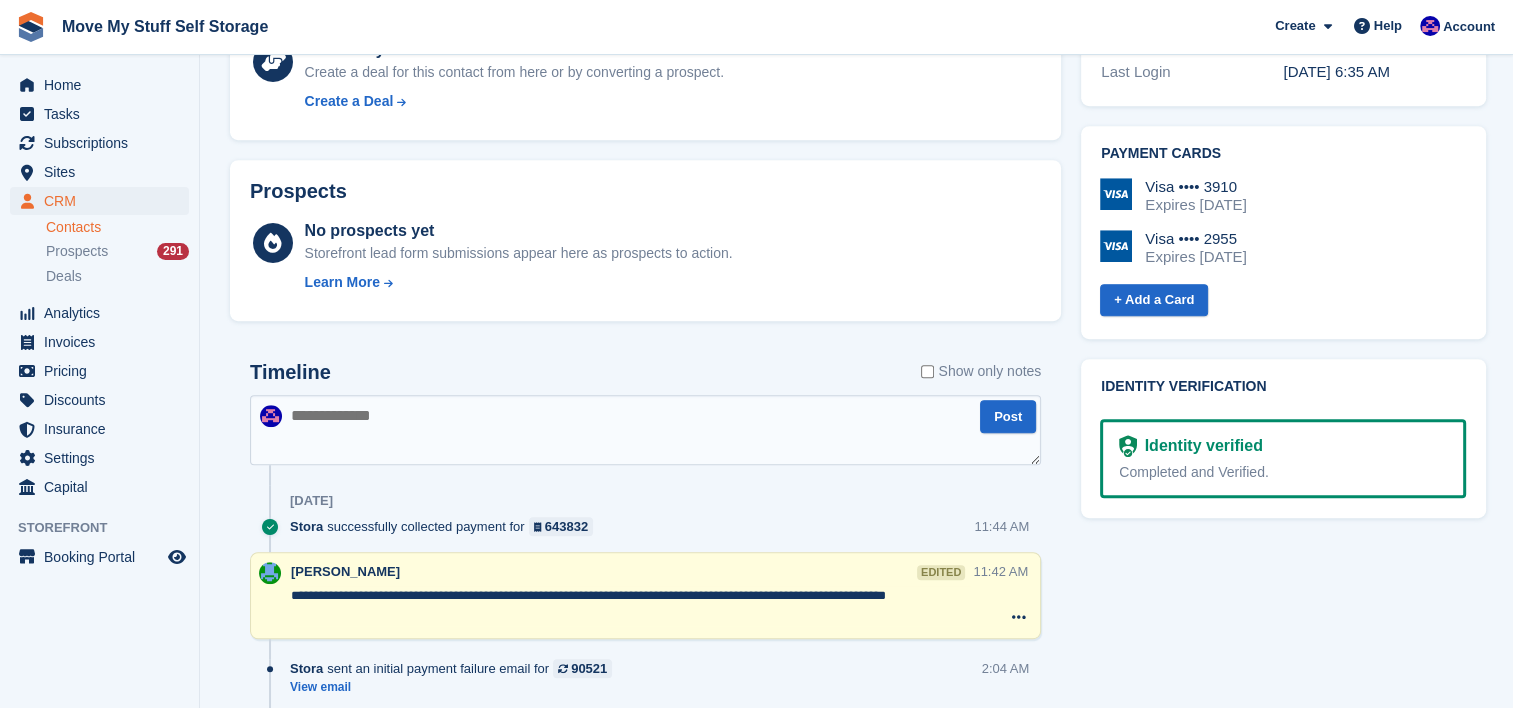 scroll, scrollTop: 879, scrollLeft: 0, axis: vertical 